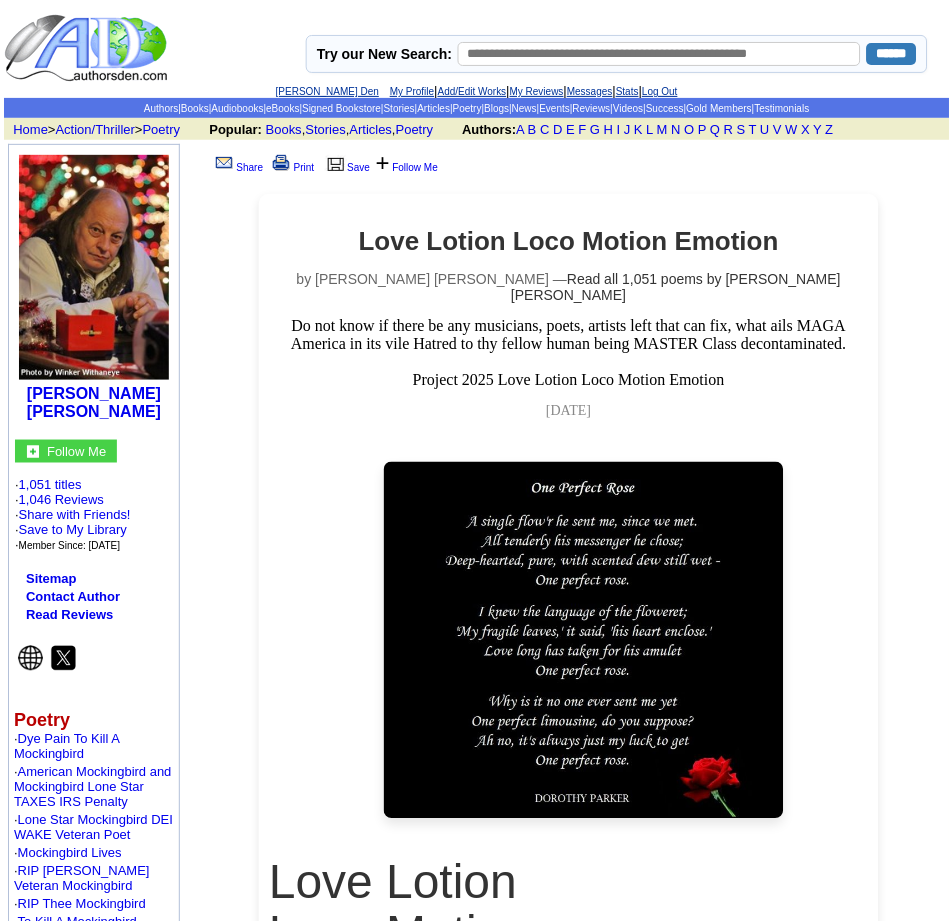 scroll, scrollTop: 0, scrollLeft: 0, axis: both 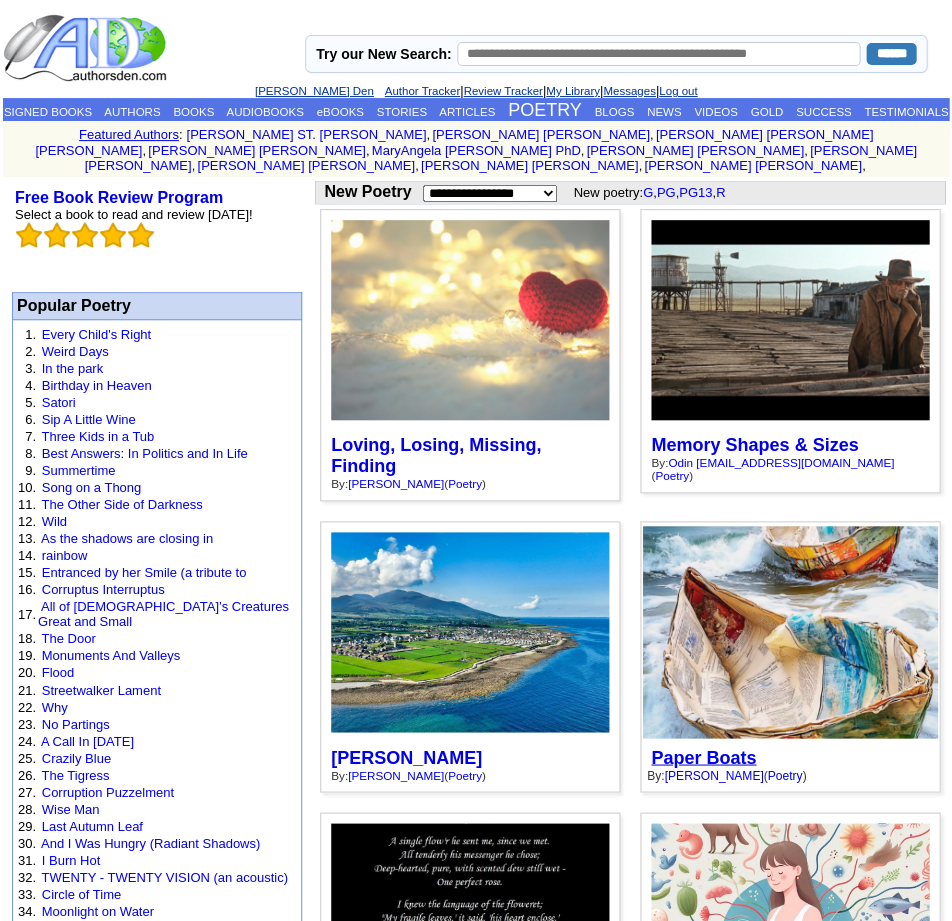 click on "Paper Boats" at bounding box center (703, 757) 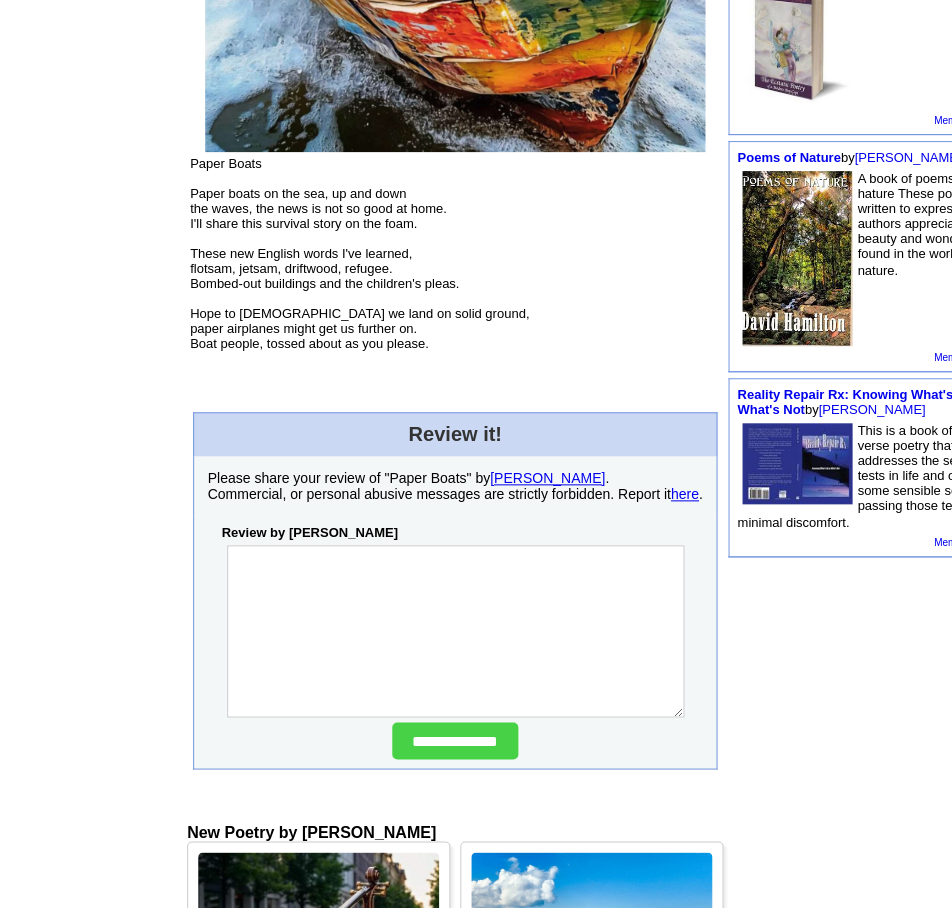 scroll, scrollTop: 873, scrollLeft: 0, axis: vertical 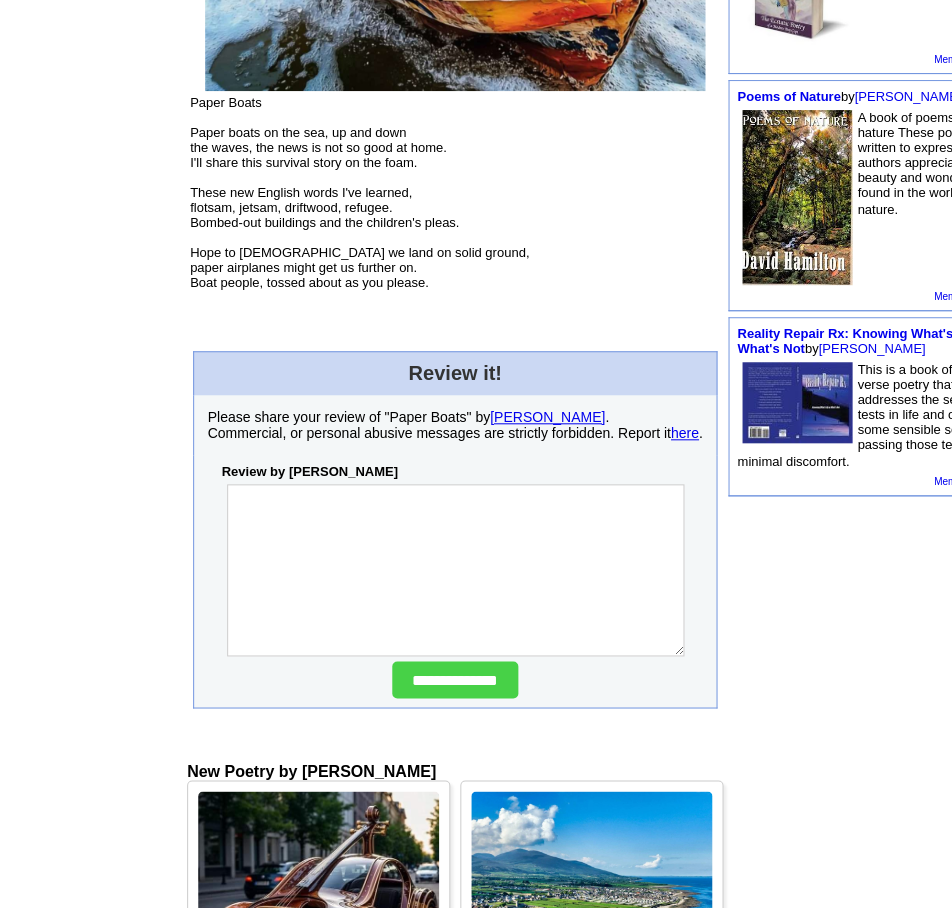 click at bounding box center [455, 570] 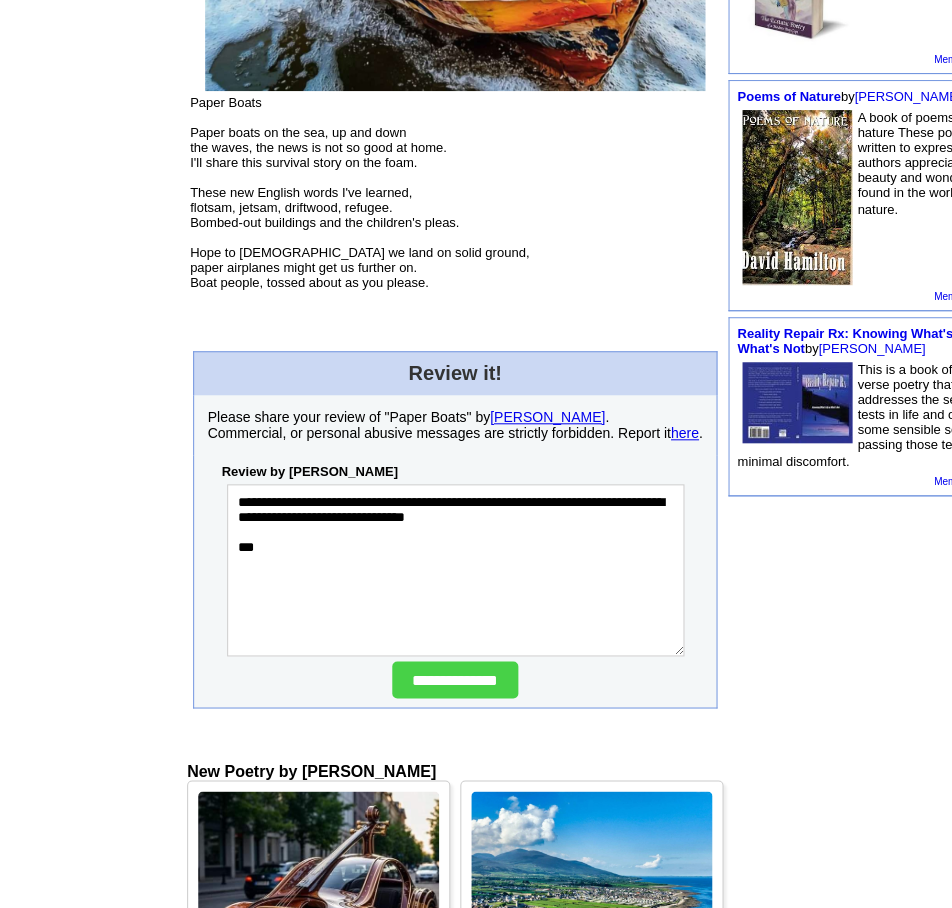 type on "**********" 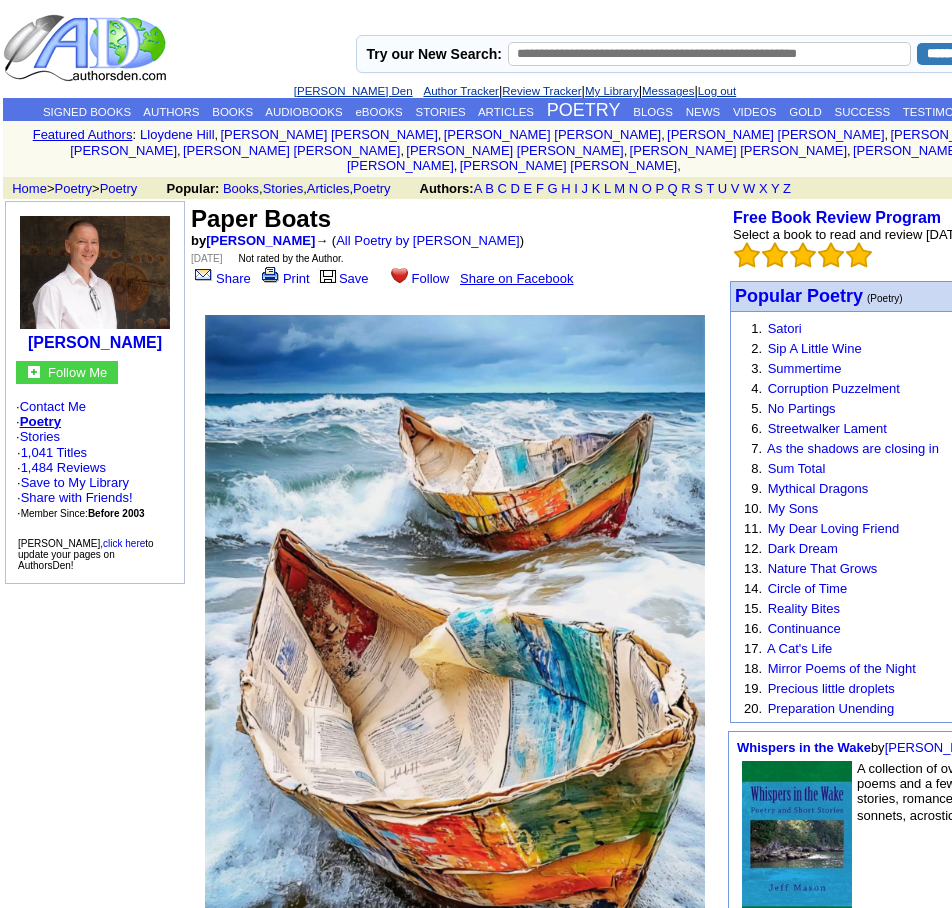 scroll, scrollTop: 0, scrollLeft: 0, axis: both 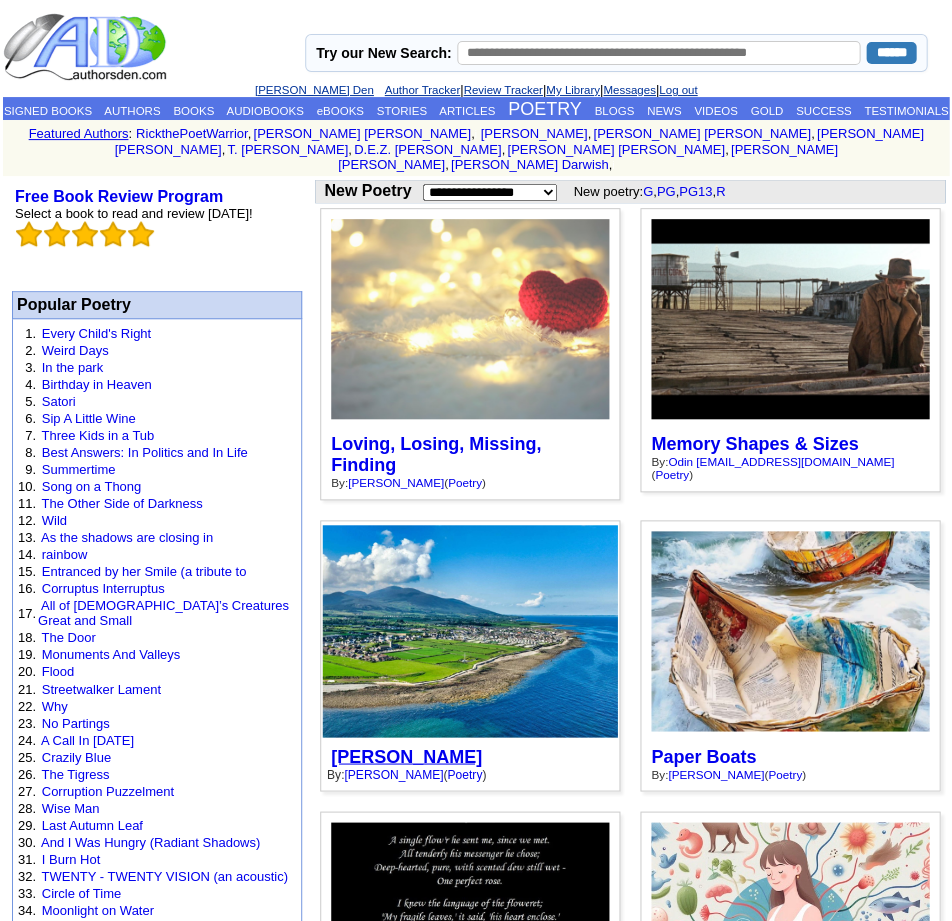 click on "Anna Long" at bounding box center [406, 756] 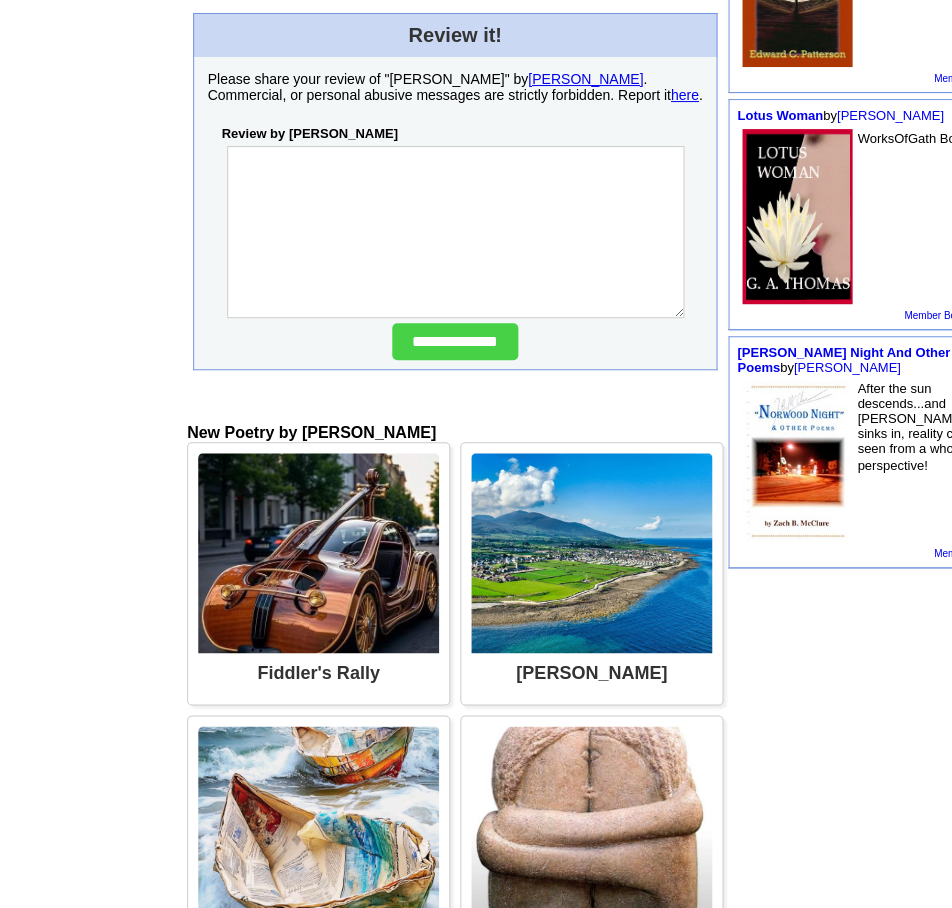 scroll, scrollTop: 873, scrollLeft: 0, axis: vertical 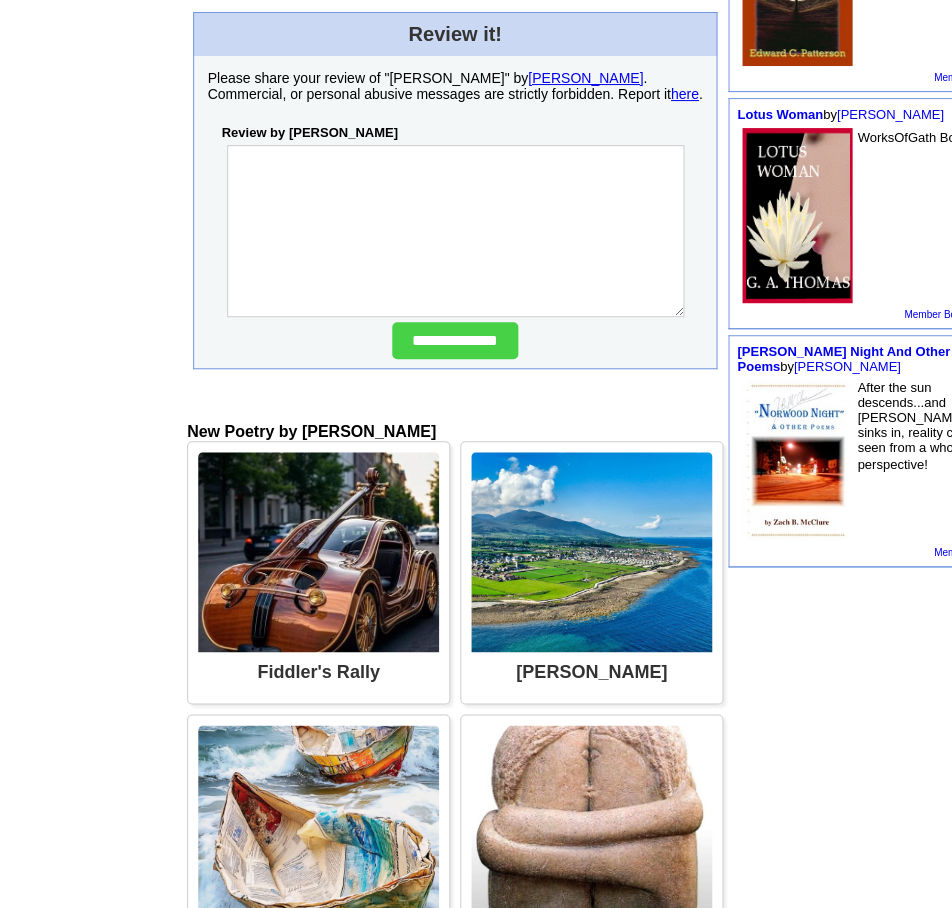 click at bounding box center (455, 231) 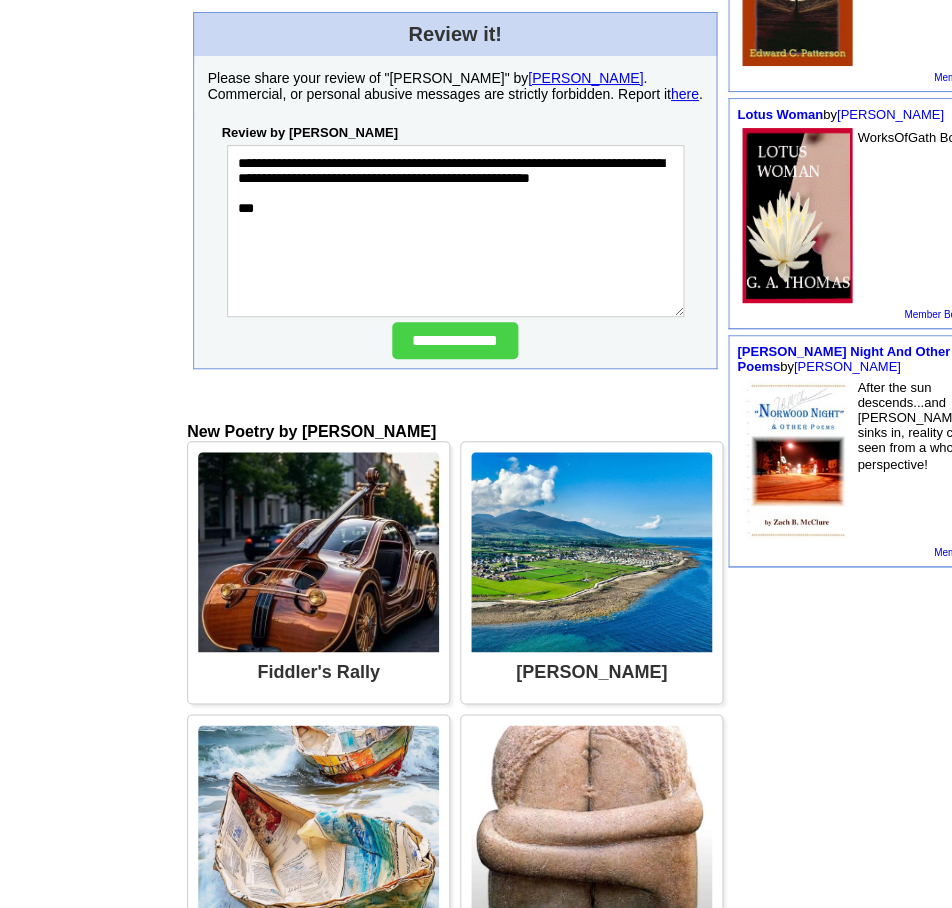 type on "**********" 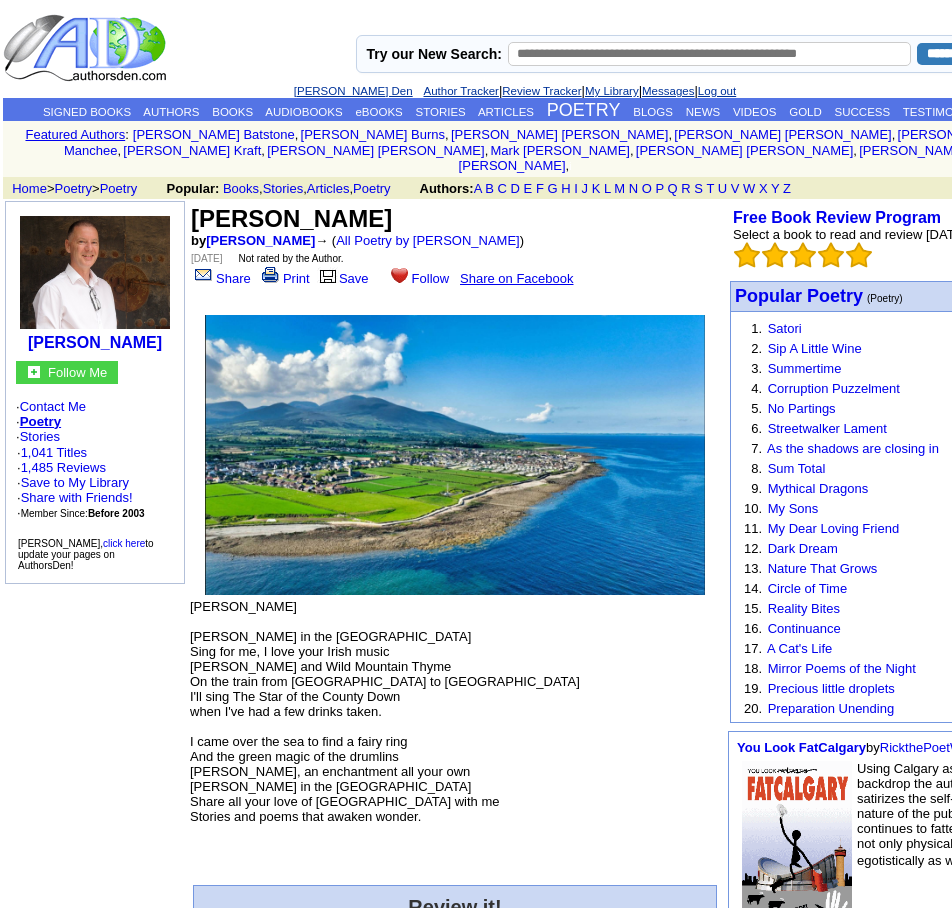 scroll, scrollTop: 0, scrollLeft: 0, axis: both 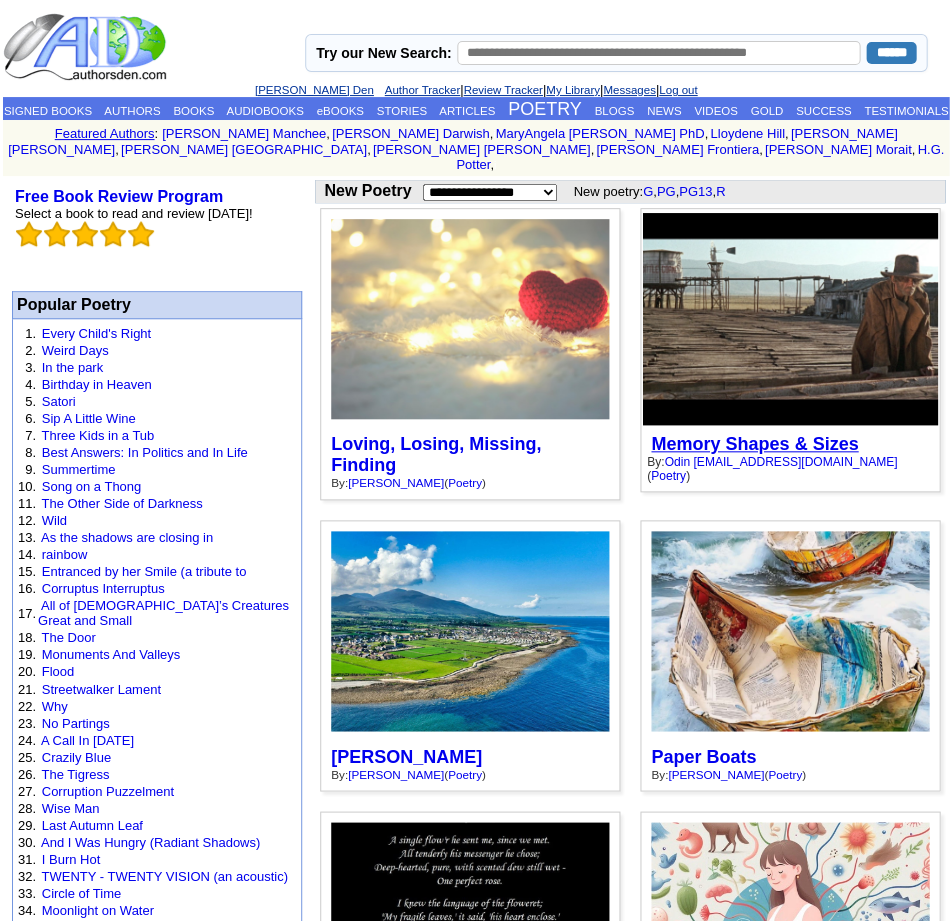 click on "Memory Shapes & Sizes" at bounding box center [754, 444] 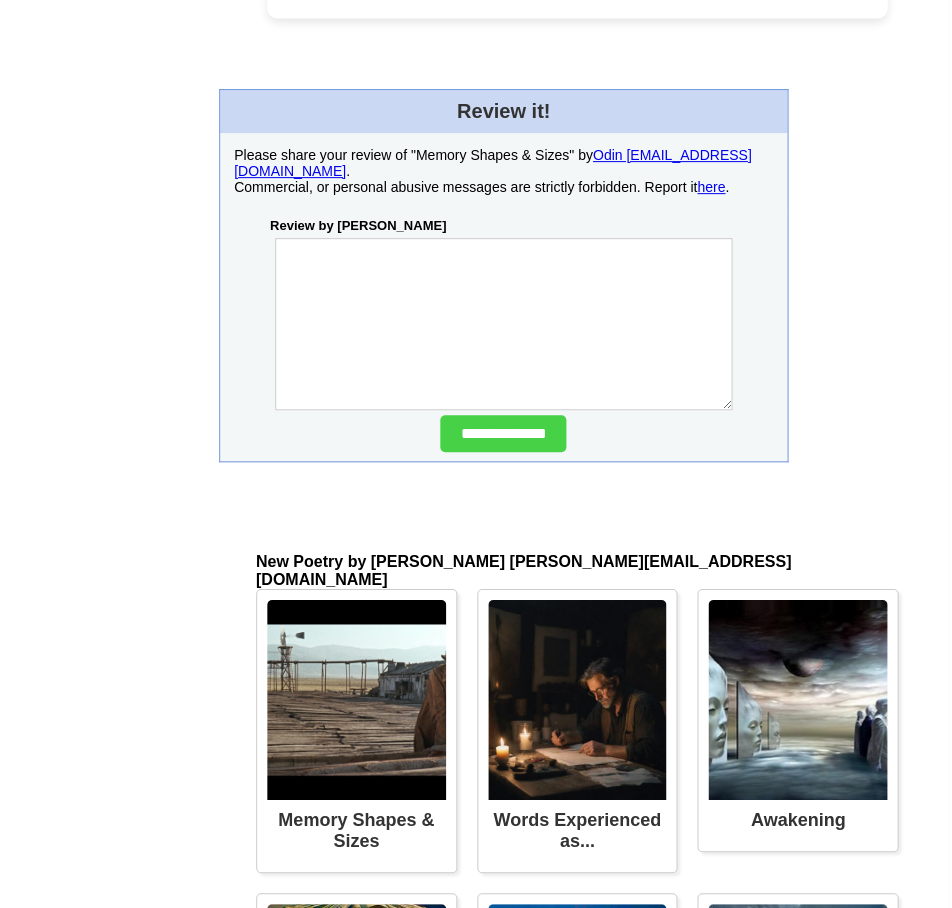 scroll, scrollTop: 3492, scrollLeft: 0, axis: vertical 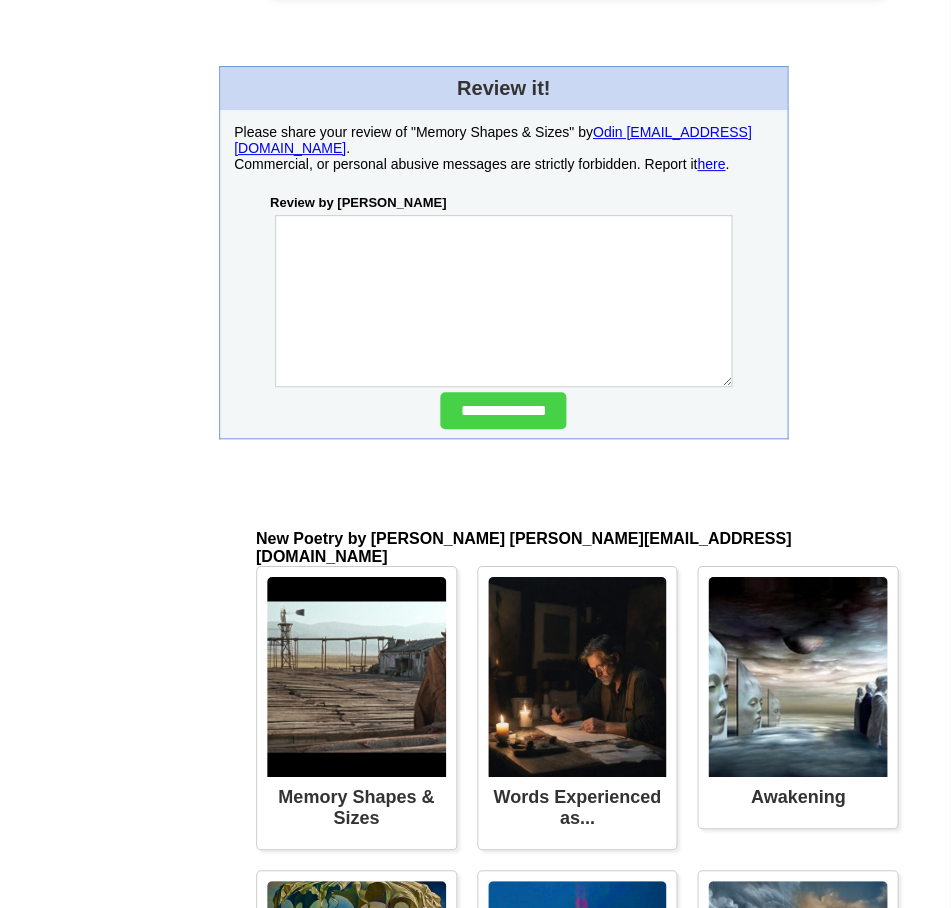 click at bounding box center (503, 301) 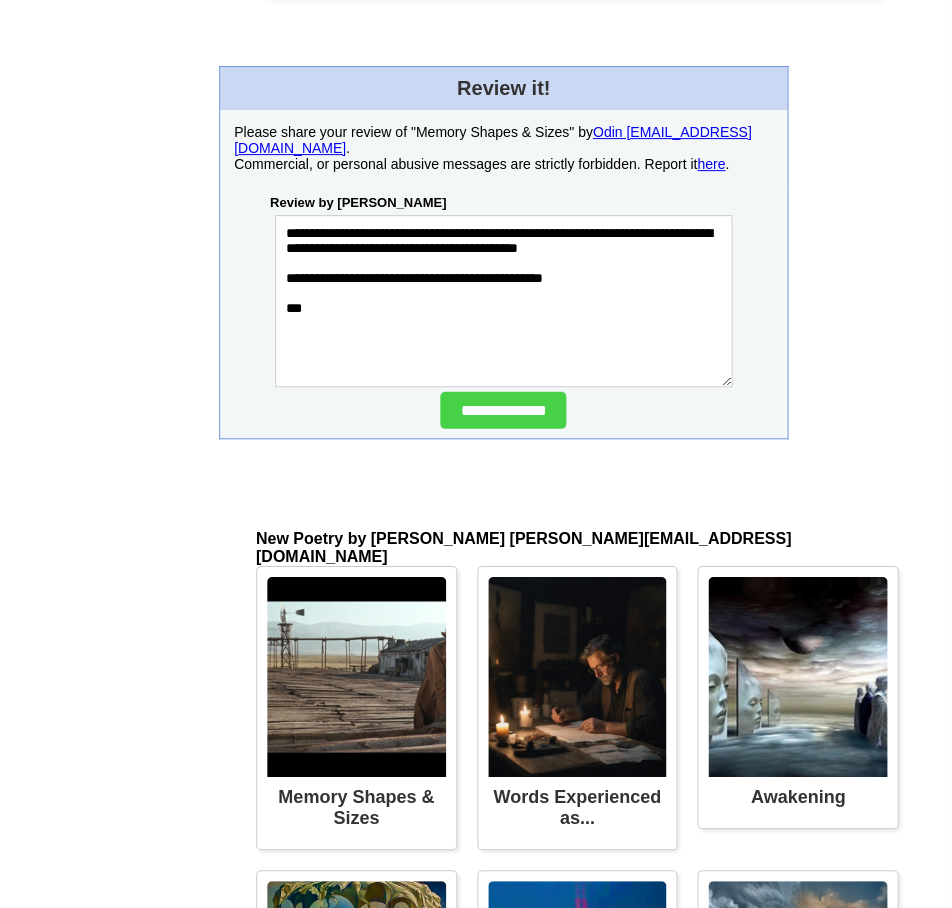 click on "**********" at bounding box center [503, 301] 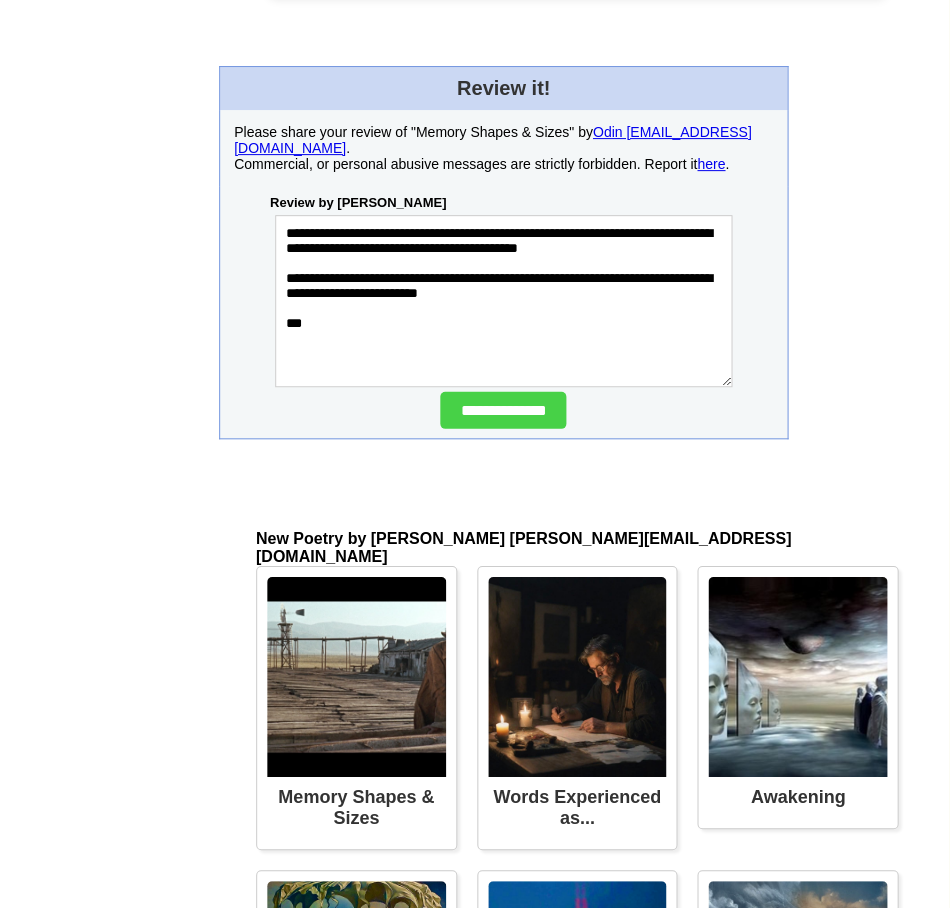 type on "**********" 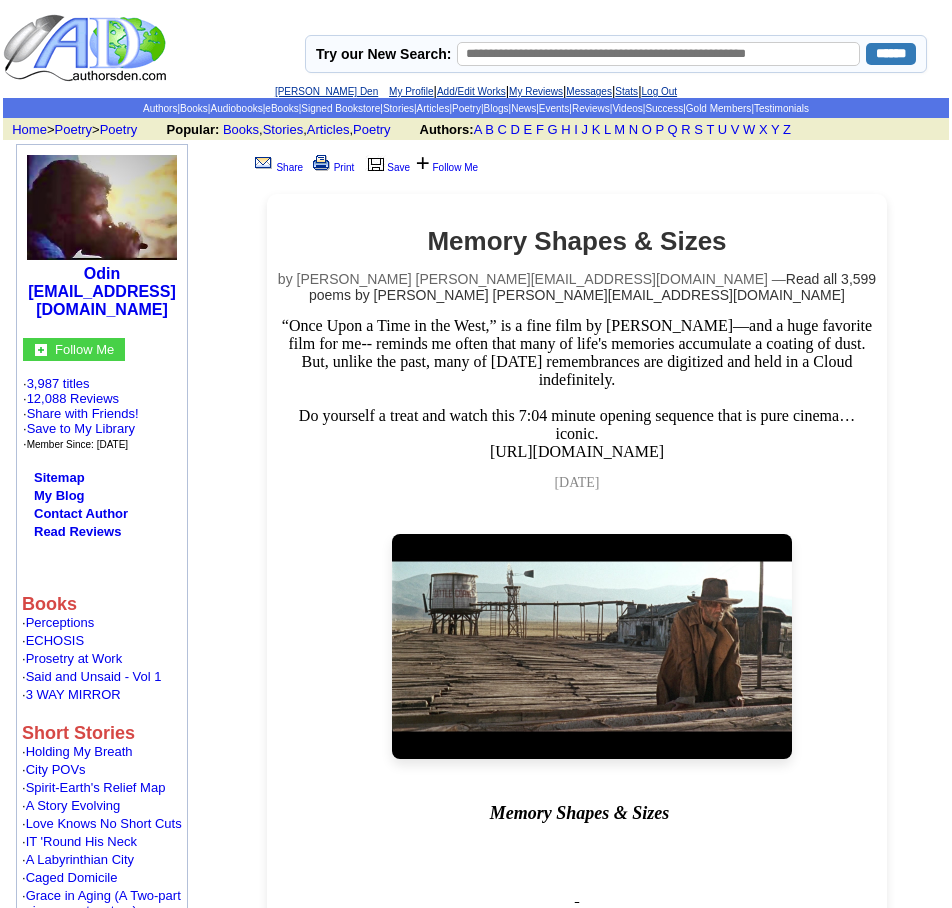 scroll, scrollTop: 0, scrollLeft: 0, axis: both 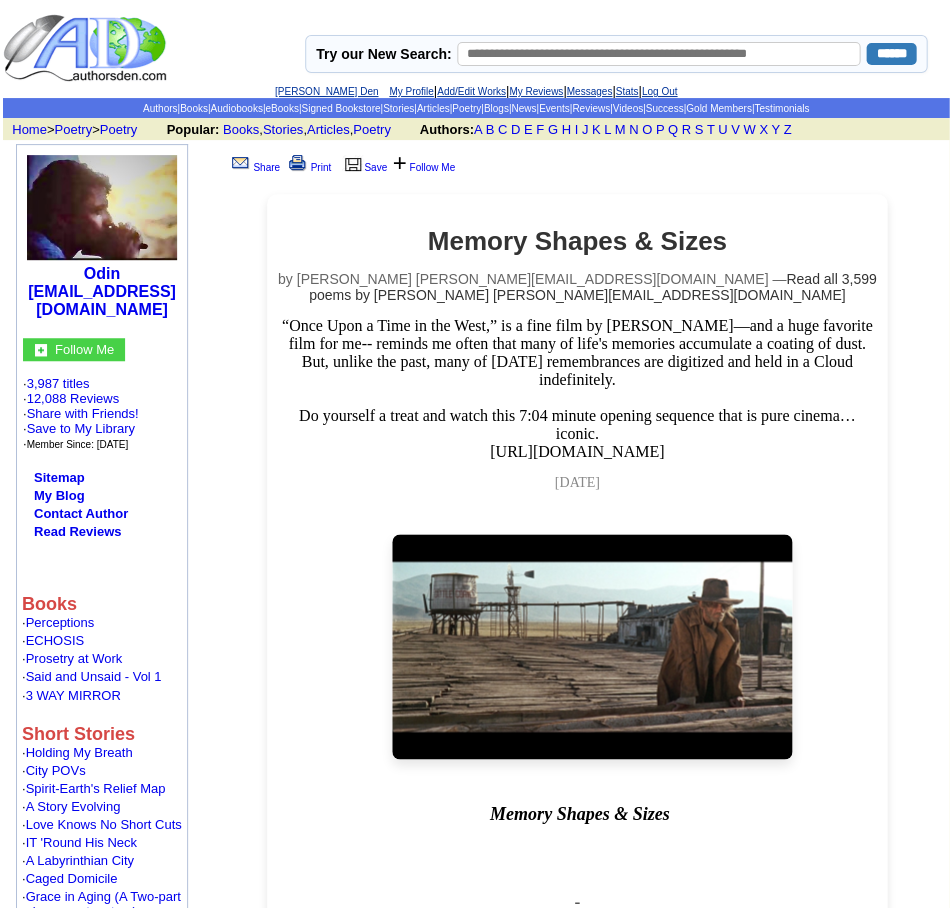 click on "Messages" at bounding box center [589, 91] 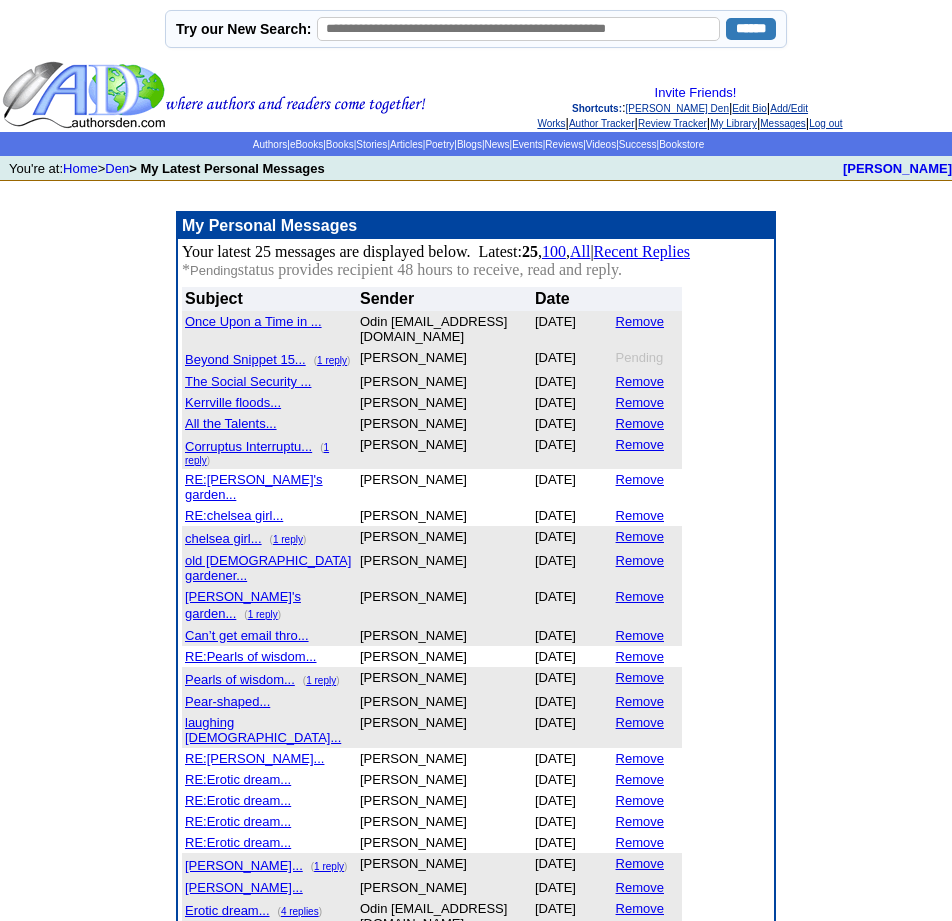 scroll, scrollTop: 0, scrollLeft: 0, axis: both 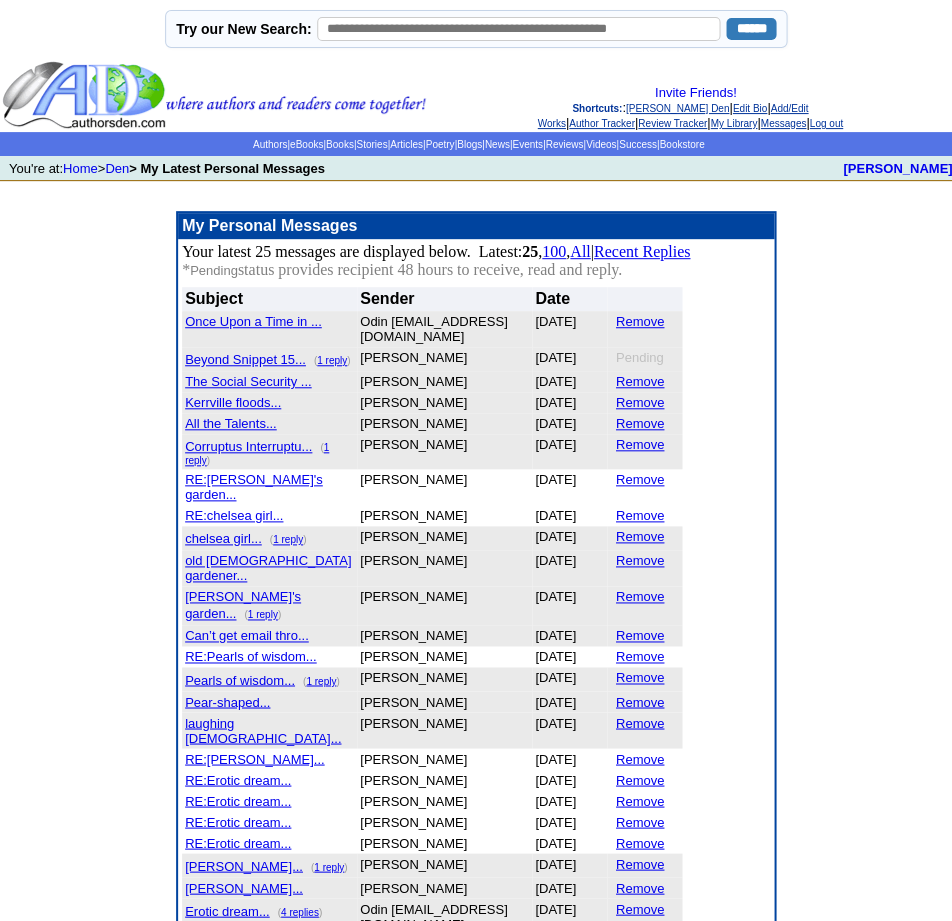 click on "Review Tracker" 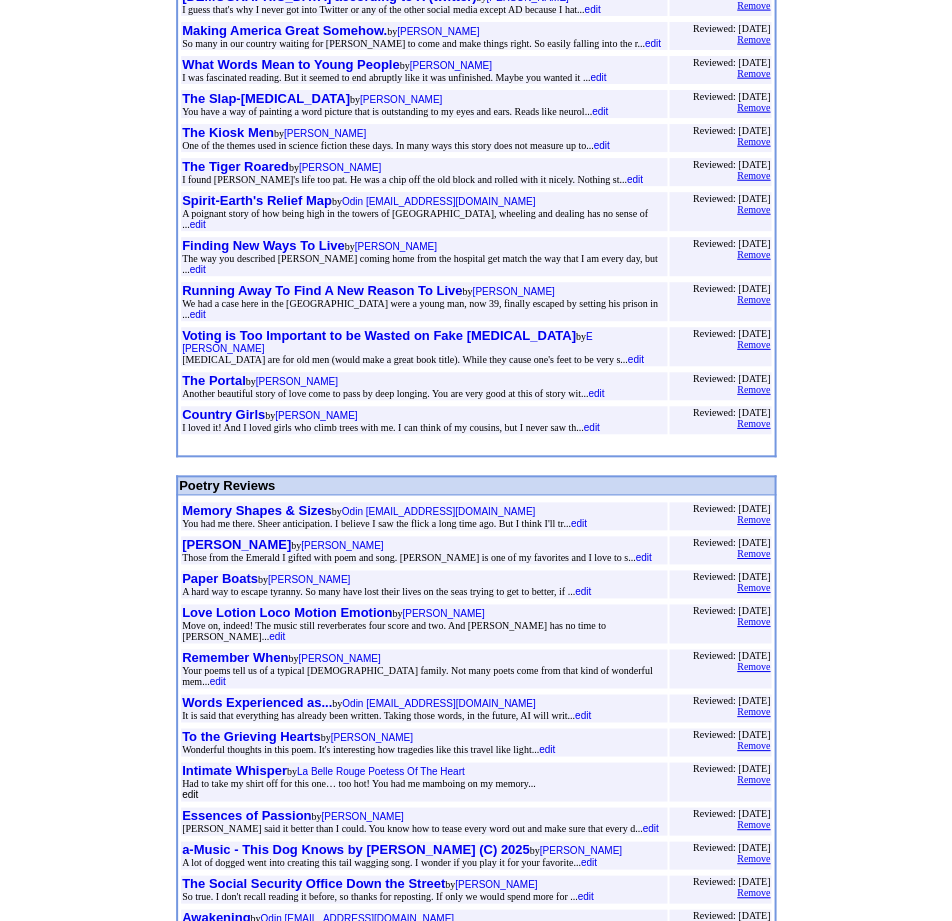 scroll, scrollTop: 3544, scrollLeft: 0, axis: vertical 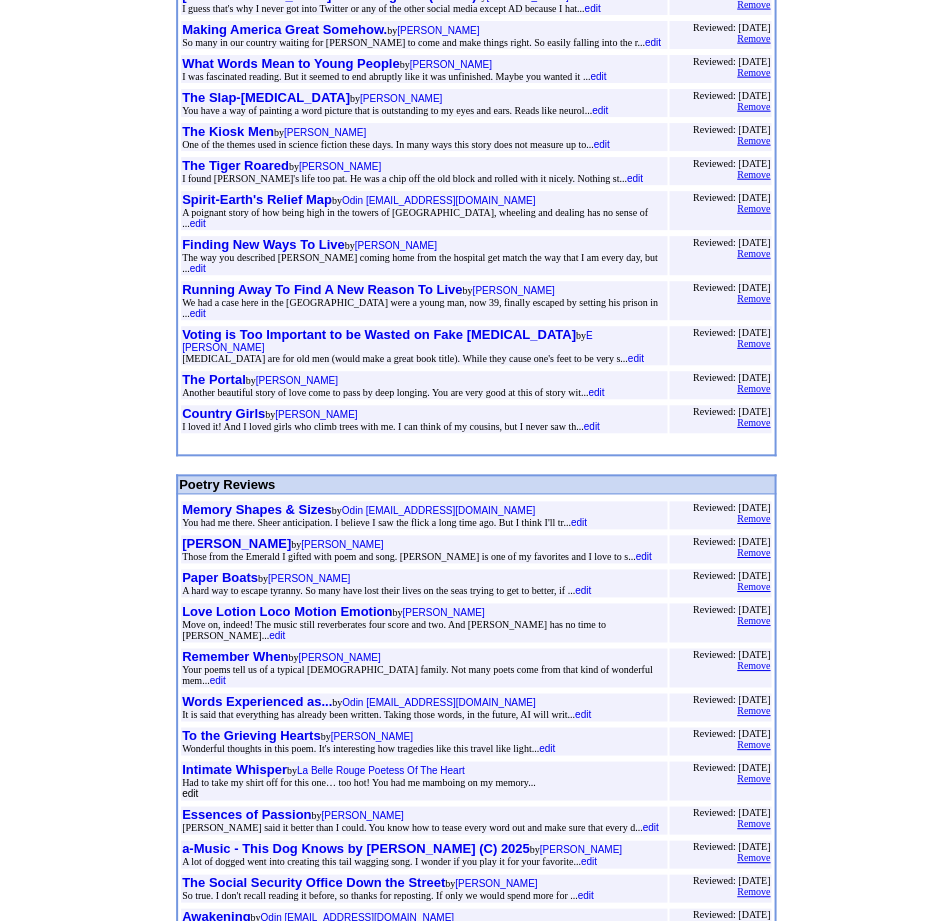 drag, startPoint x: 582, startPoint y: 391, endPoint x: 567, endPoint y: 389, distance: 15.132746 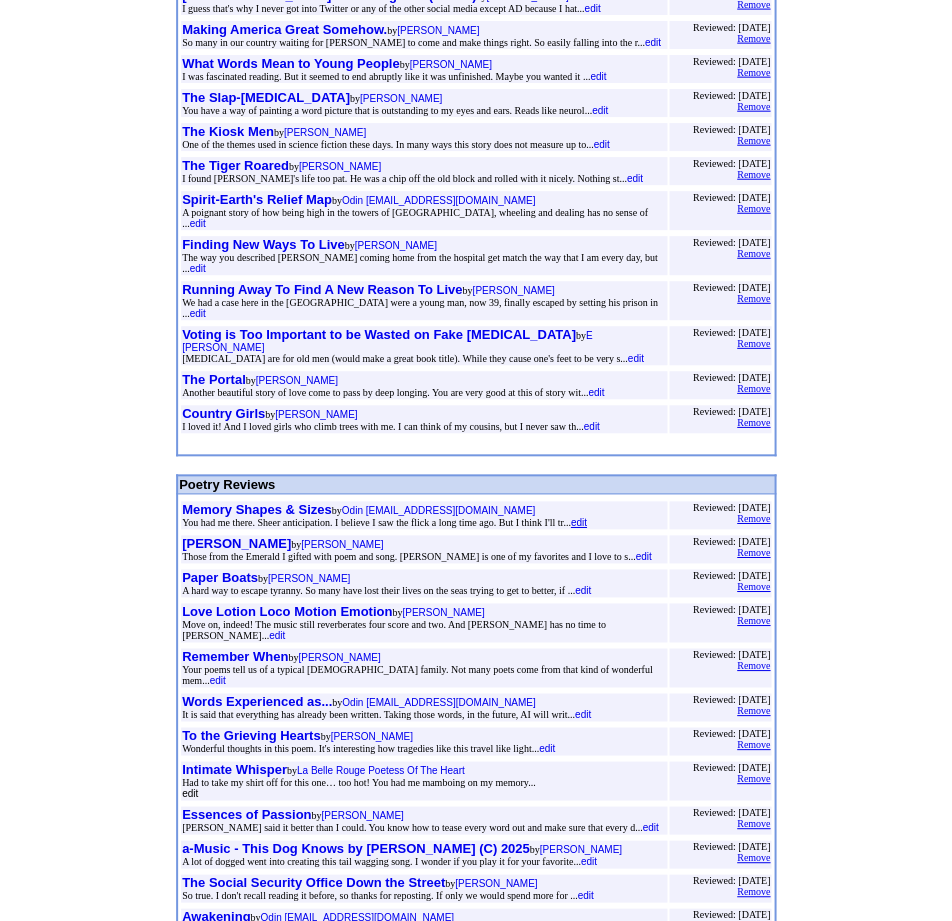 click on "edit" at bounding box center (578, 522) 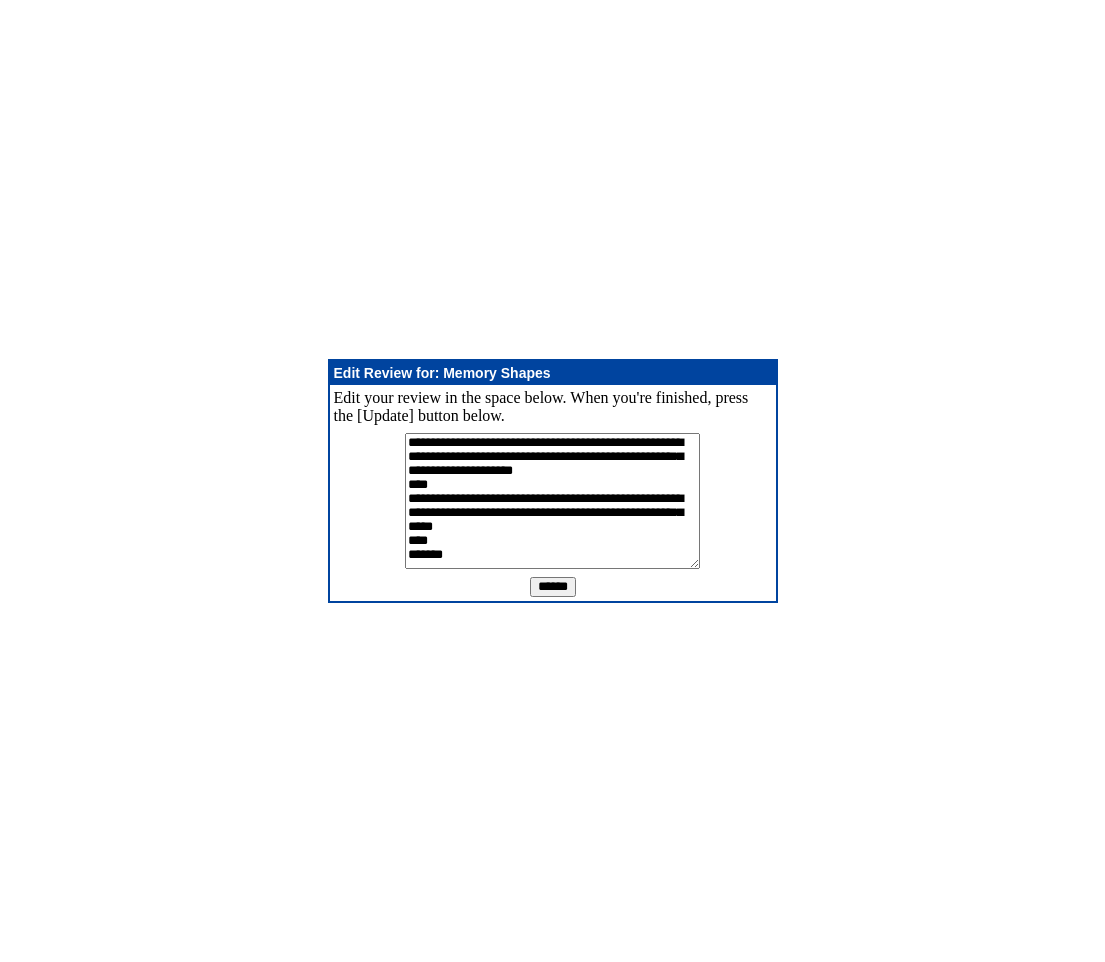 scroll, scrollTop: 0, scrollLeft: 0, axis: both 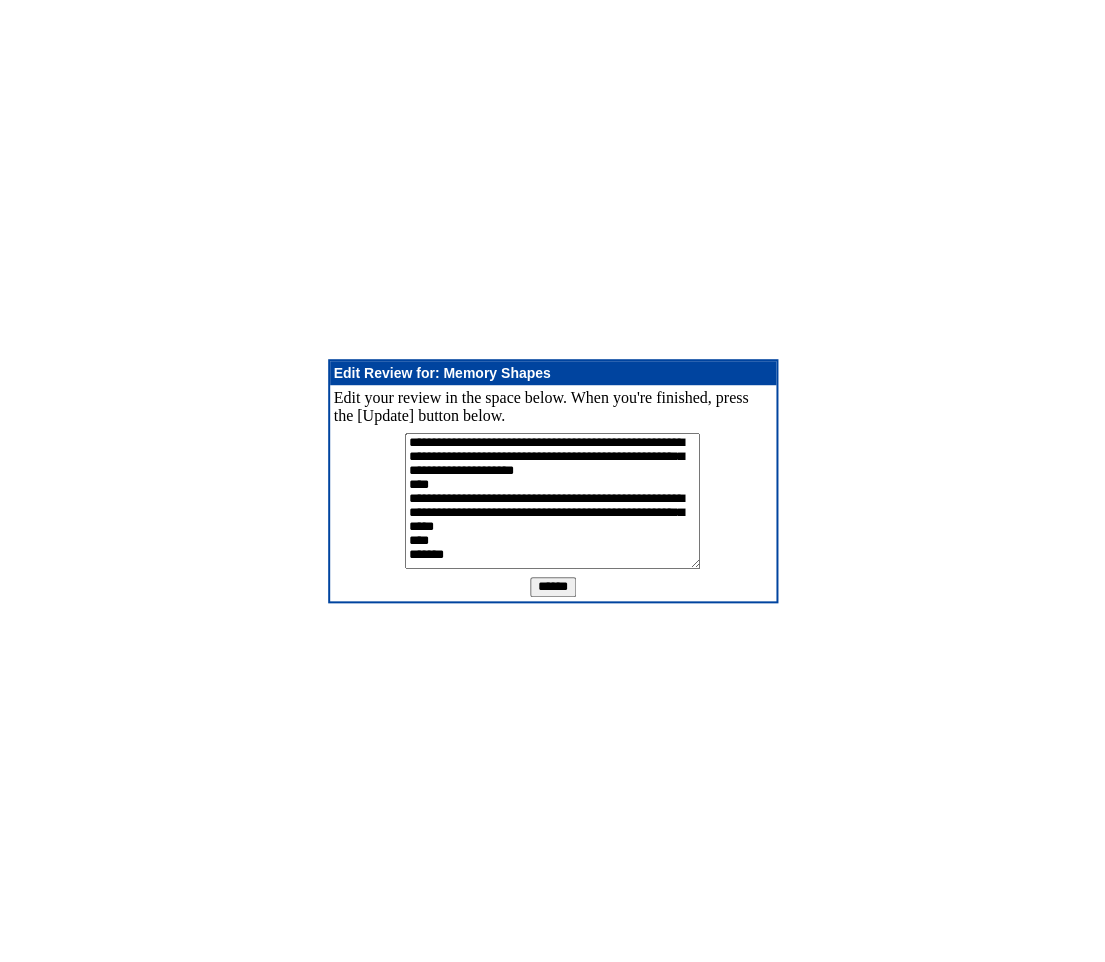 drag, startPoint x: 472, startPoint y: 514, endPoint x: 447, endPoint y: 515, distance: 25.019993 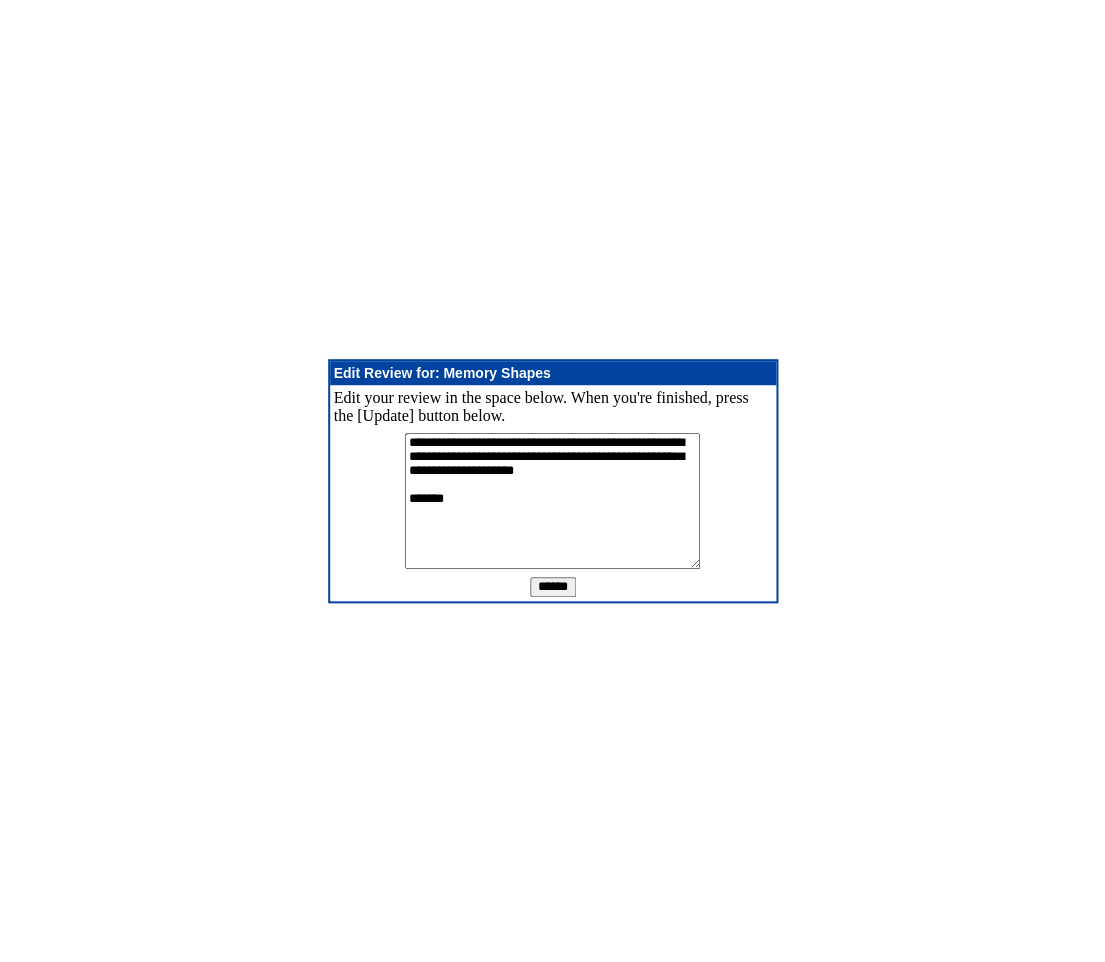 click on "**********" at bounding box center [552, 501] 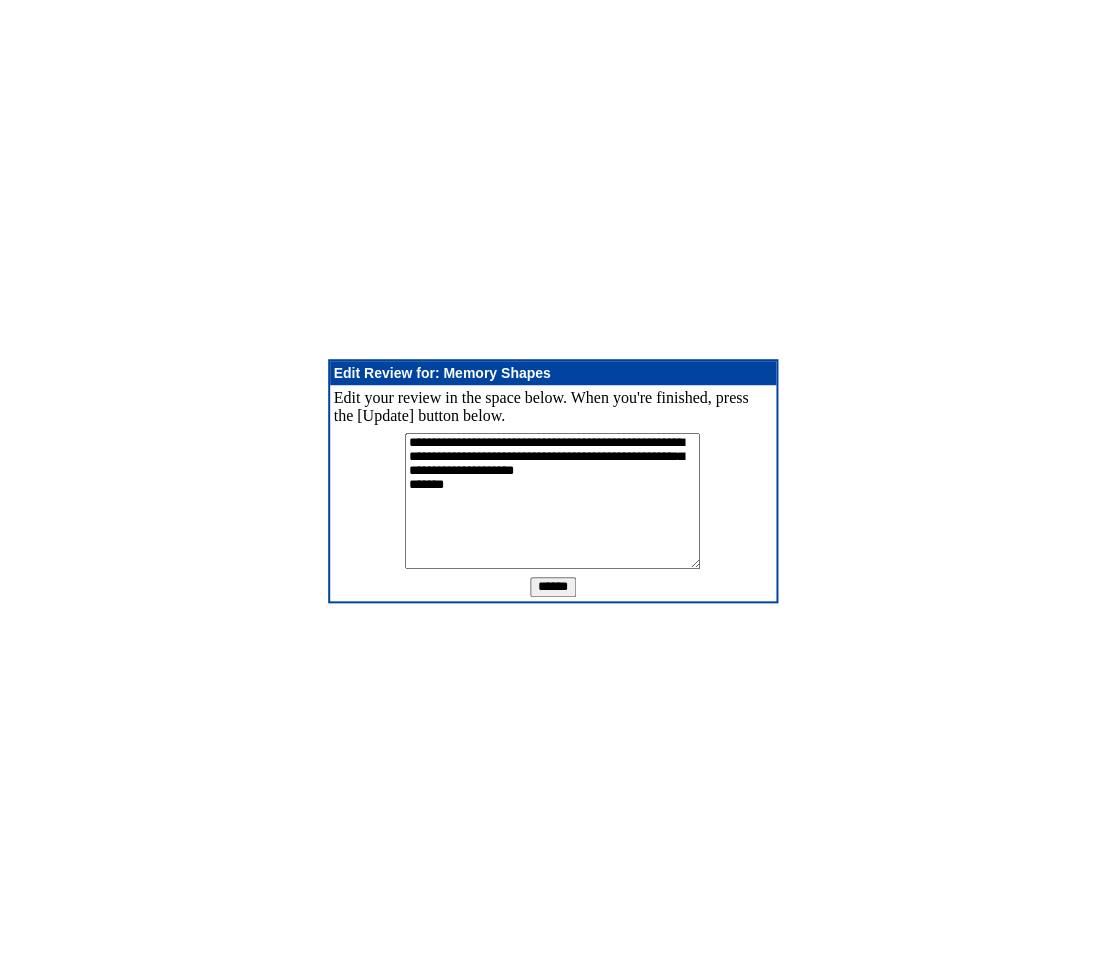 type on "**********" 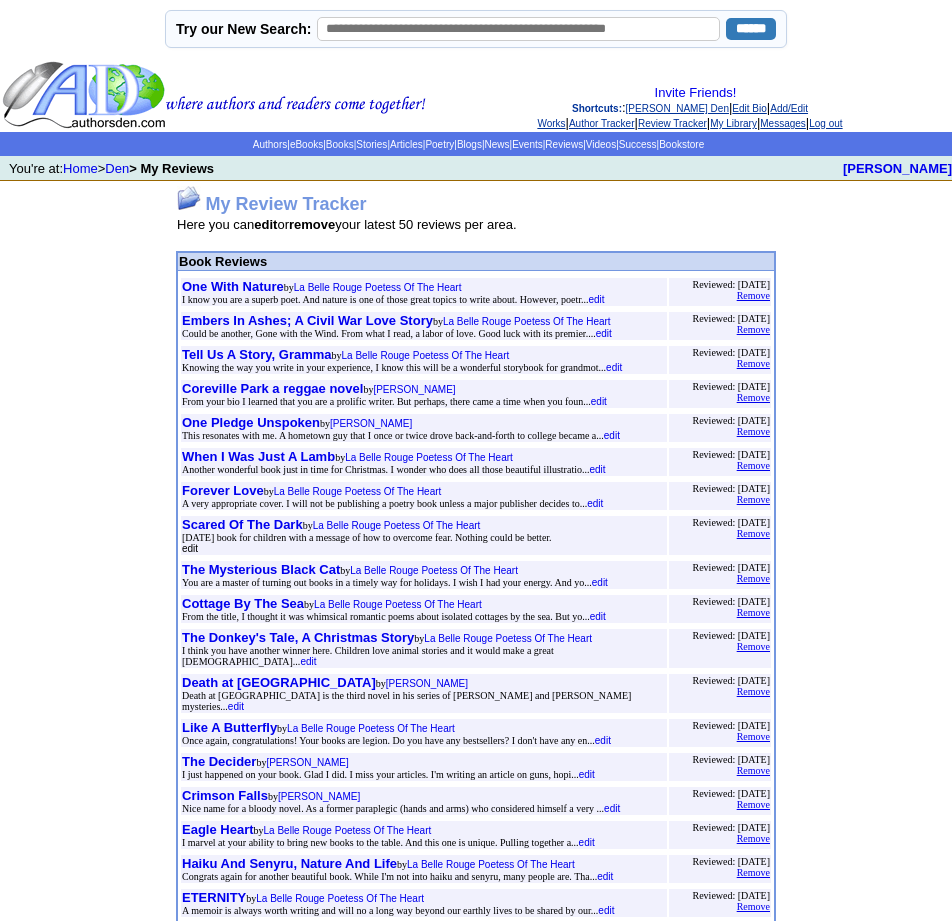 scroll, scrollTop: 0, scrollLeft: 0, axis: both 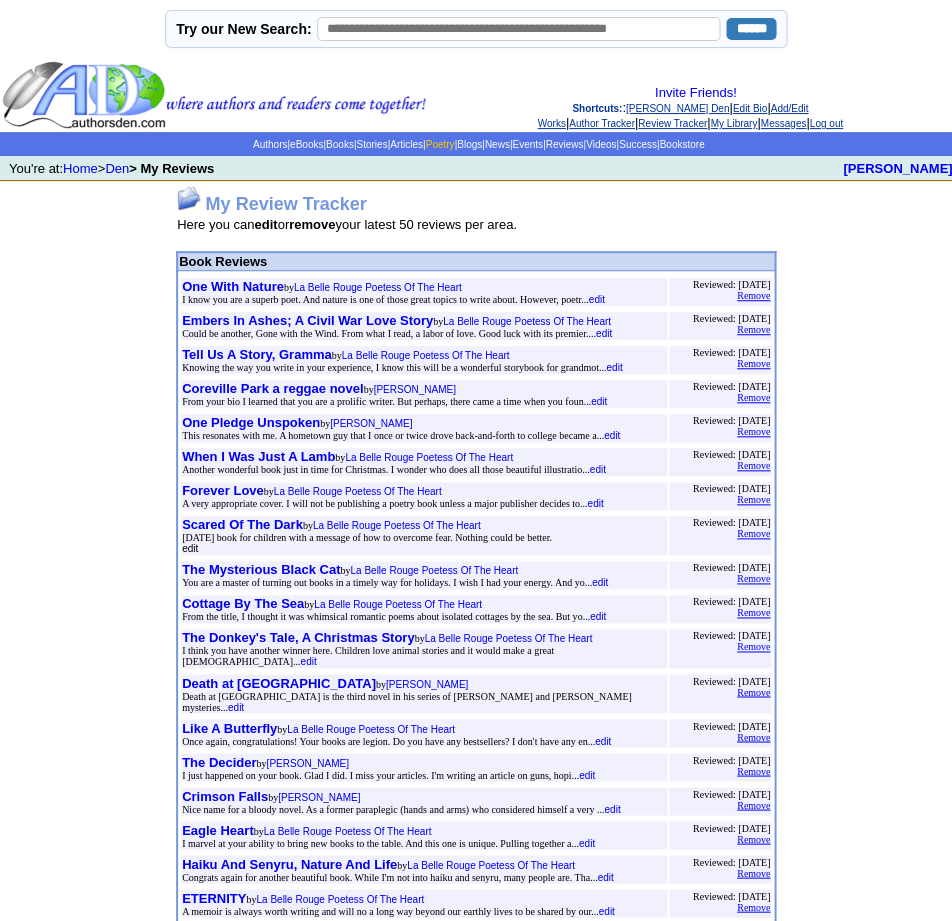 click on "Poetry" 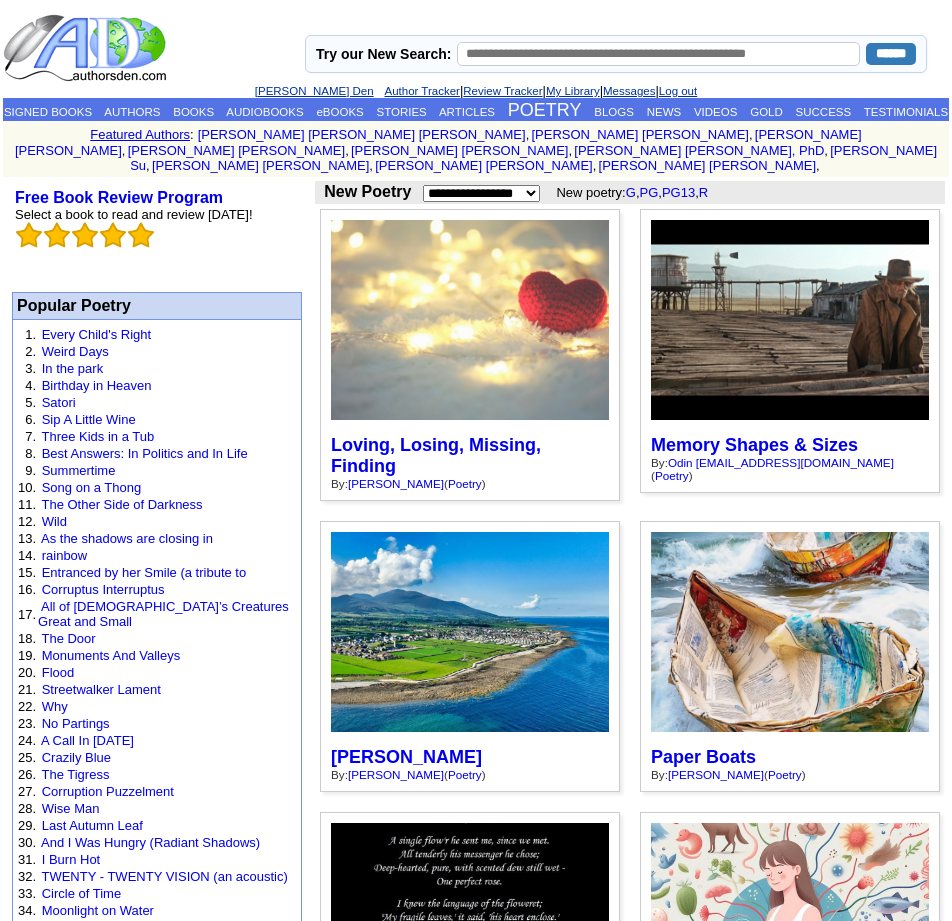 scroll, scrollTop: 0, scrollLeft: 0, axis: both 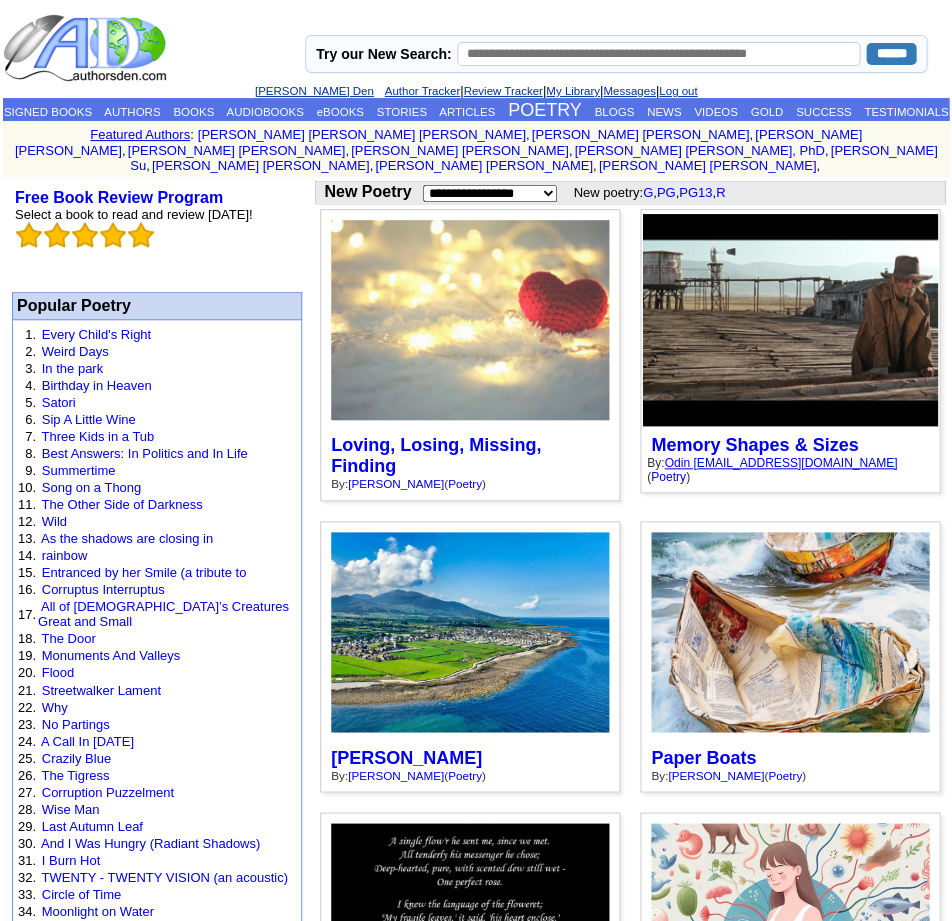 click on "Odin  odin@aflx.com" at bounding box center (780, 462) 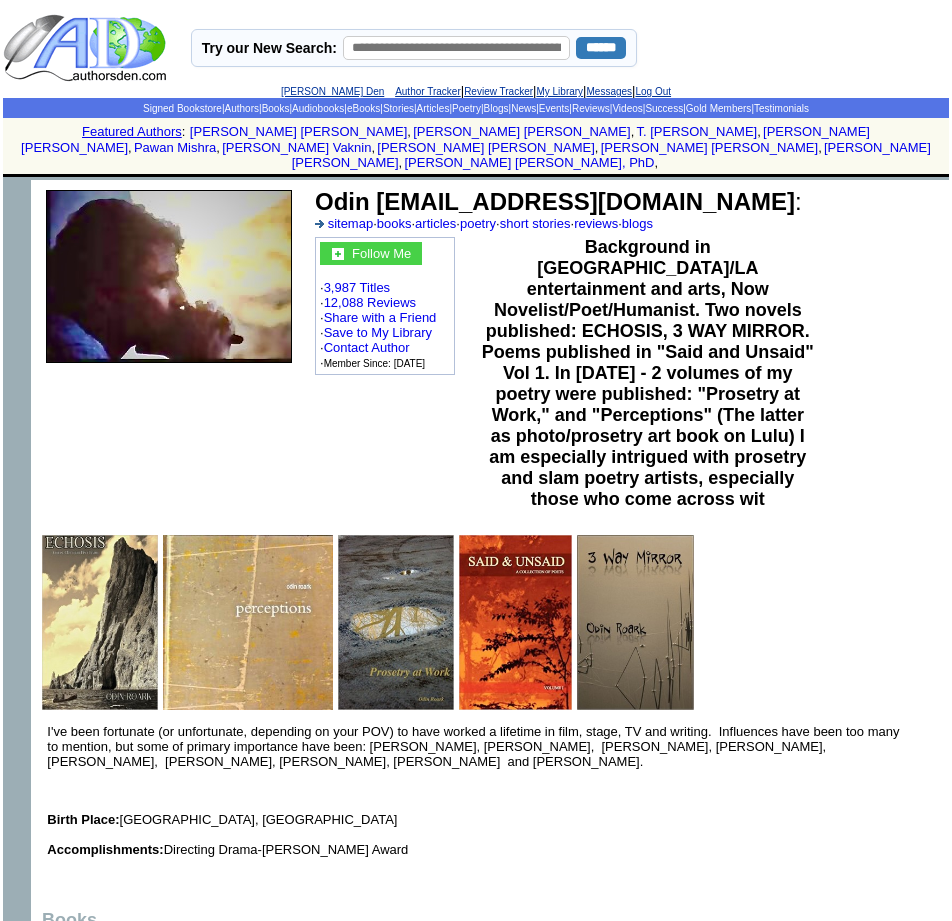 scroll, scrollTop: 0, scrollLeft: 0, axis: both 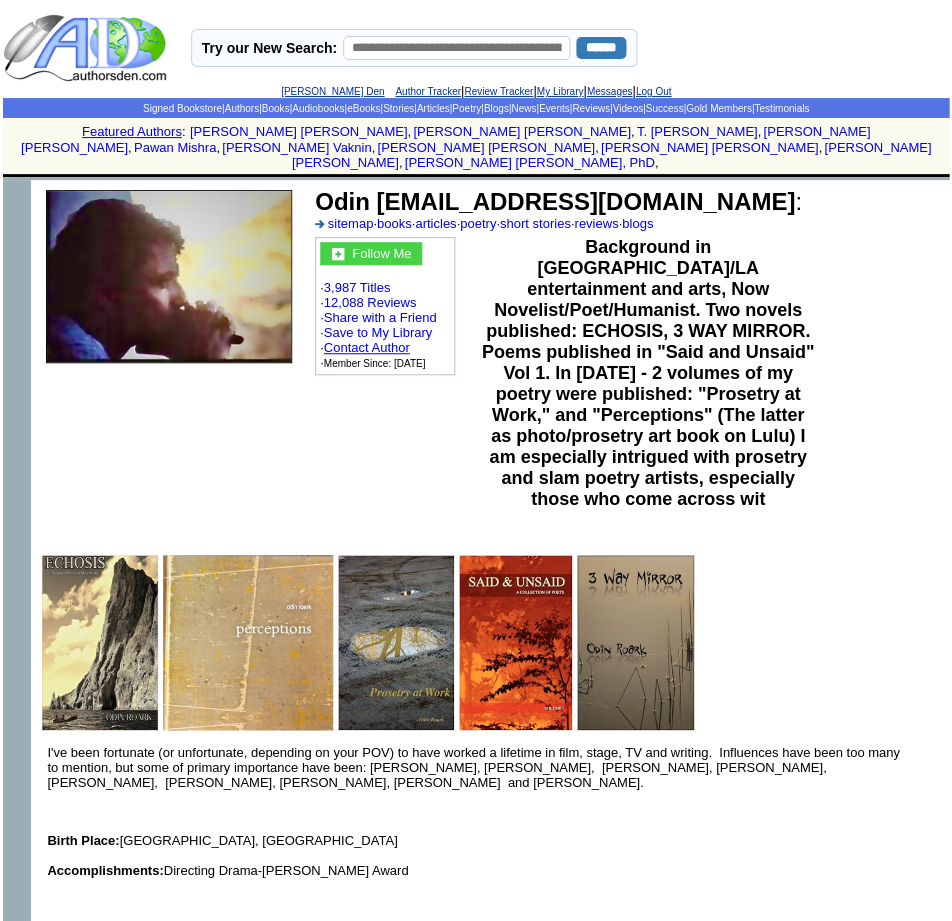 click on "Contact Author" at bounding box center (367, 347) 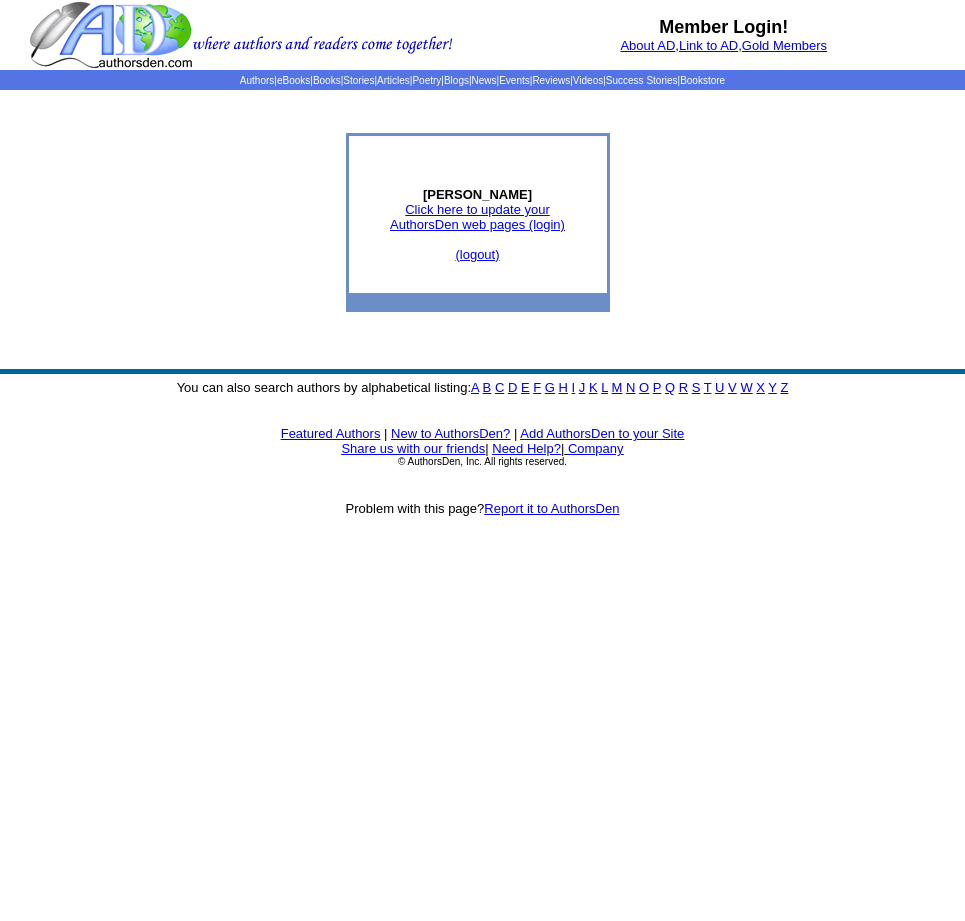 scroll, scrollTop: 0, scrollLeft: 0, axis: both 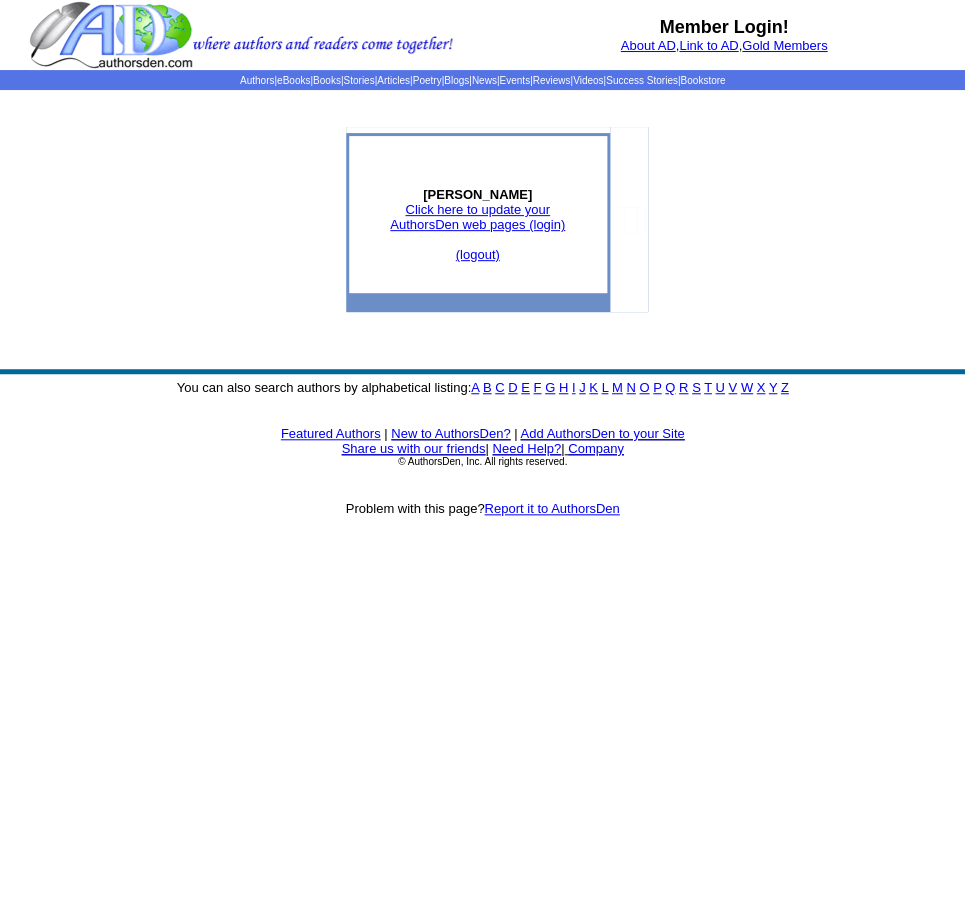 click on "Click here to update your AuthorsDen web pages (login)" at bounding box center (477, 217) 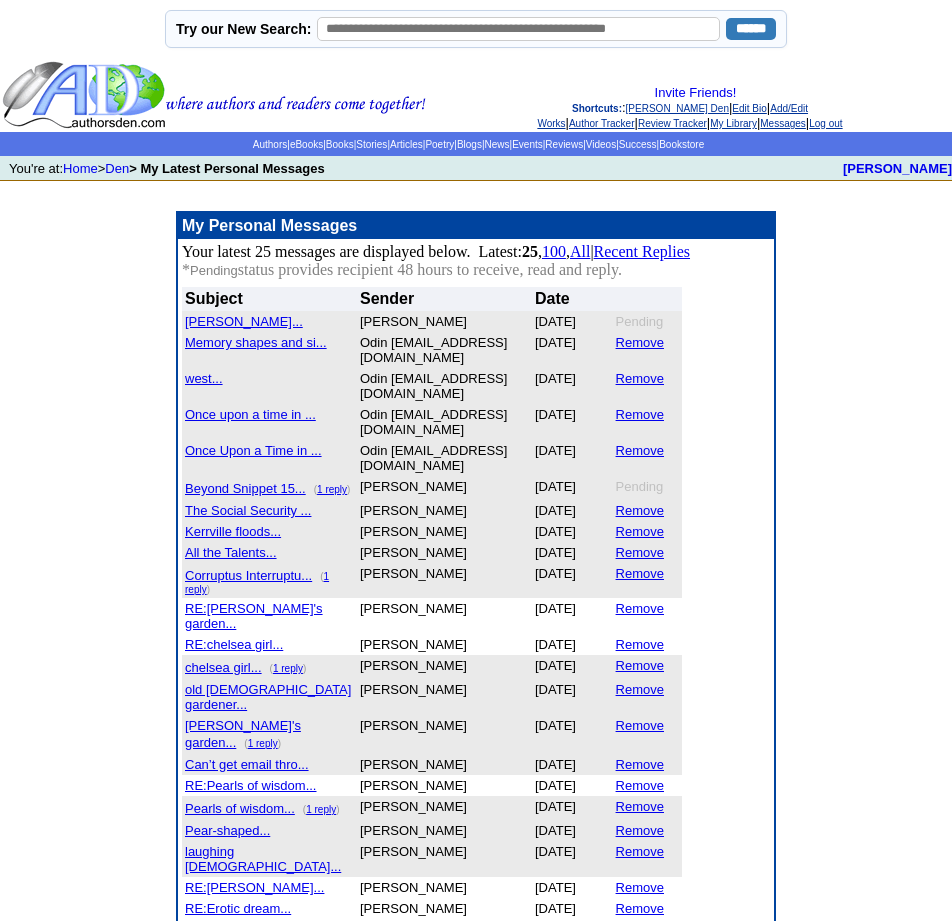 scroll, scrollTop: 0, scrollLeft: 0, axis: both 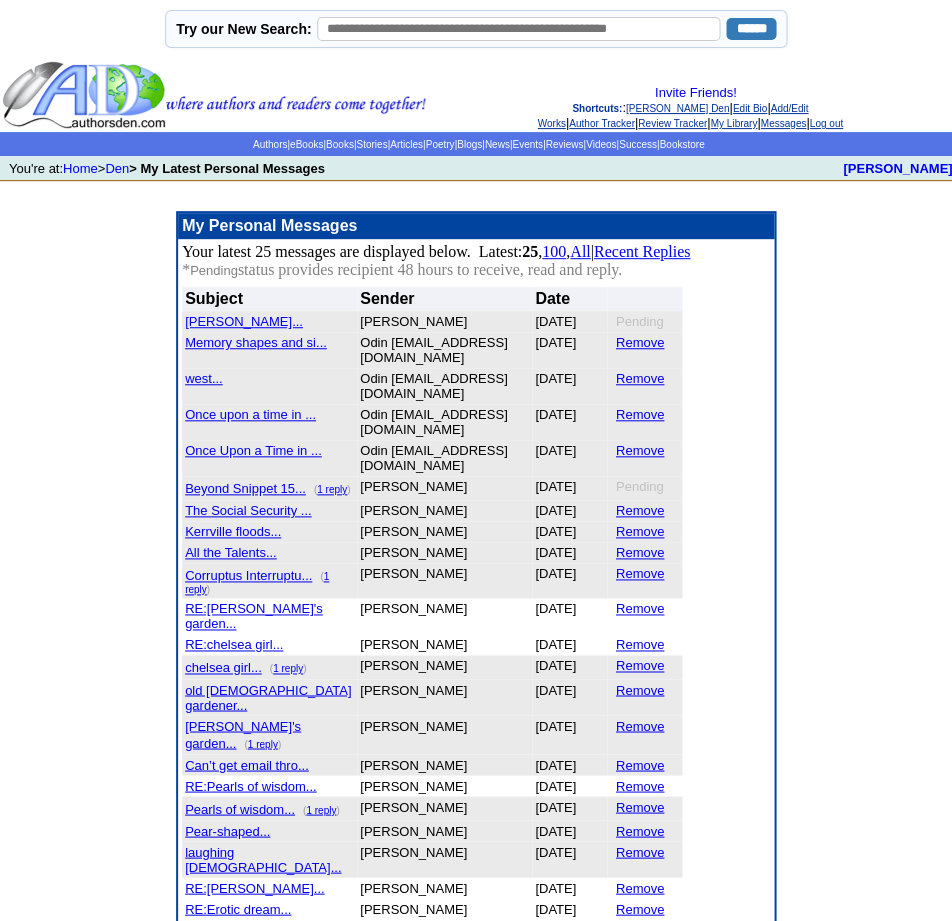 click on "Once Upon a Time in ..." at bounding box center [253, 450] 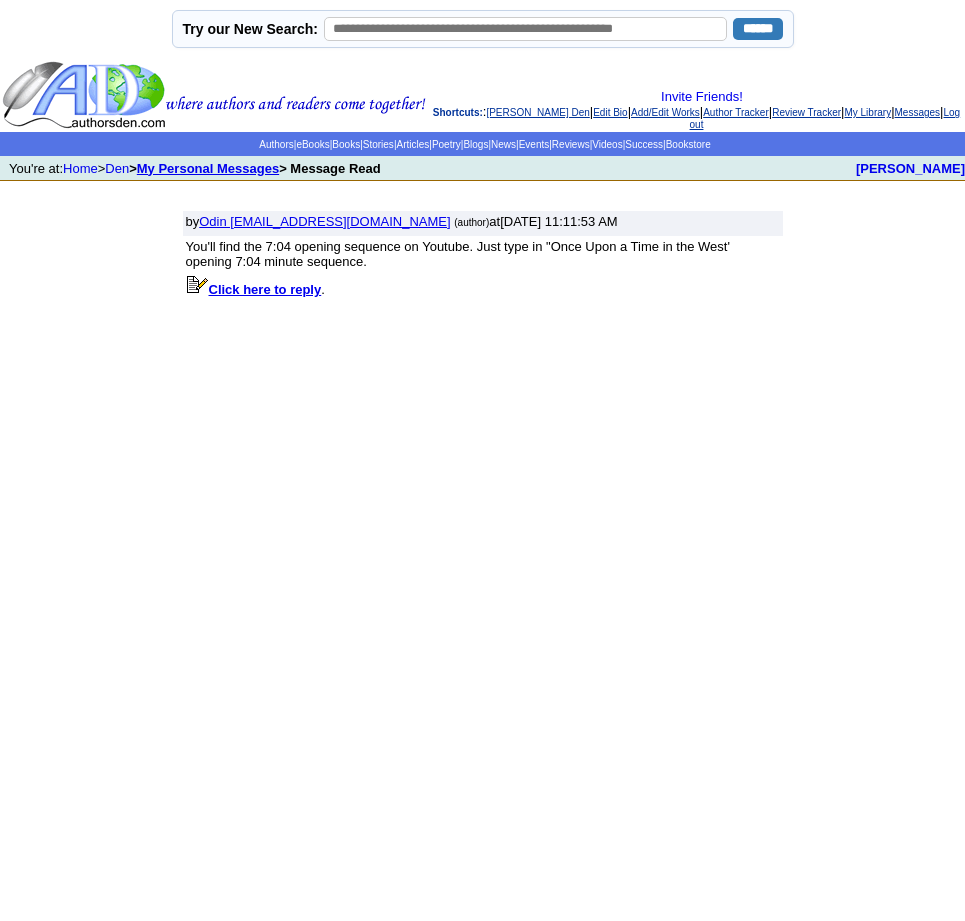 scroll, scrollTop: 0, scrollLeft: 0, axis: both 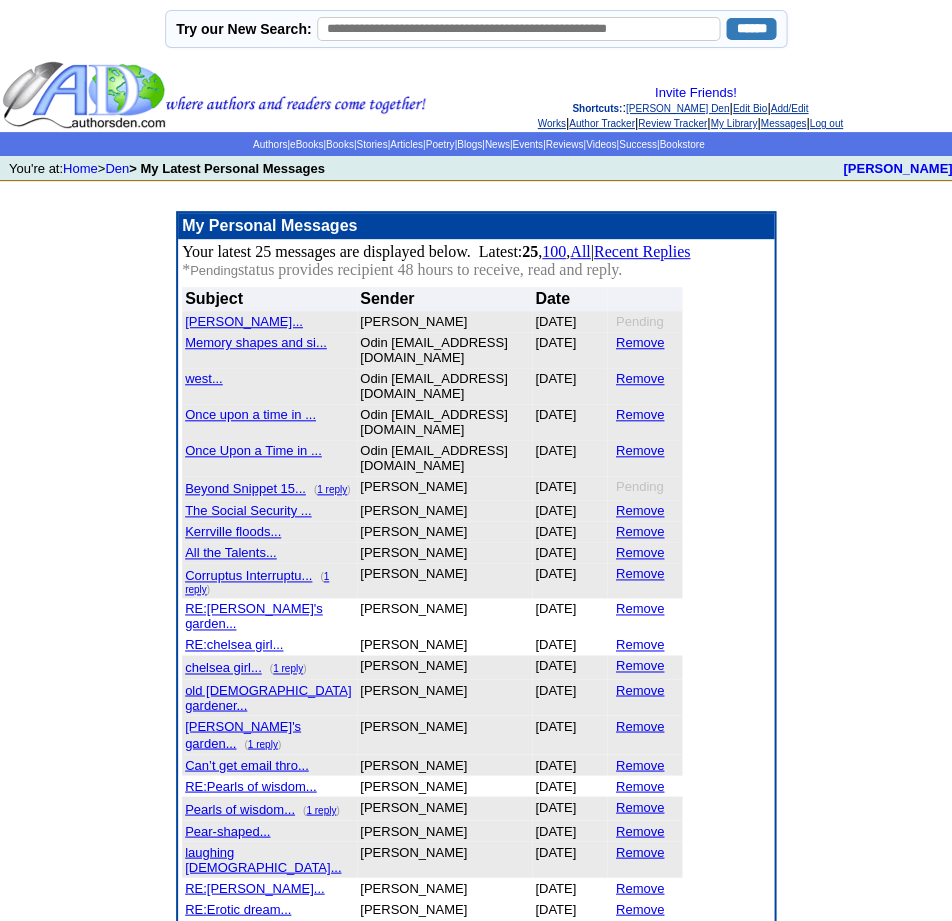 click on "Once upon a time in ..." at bounding box center (250, 414) 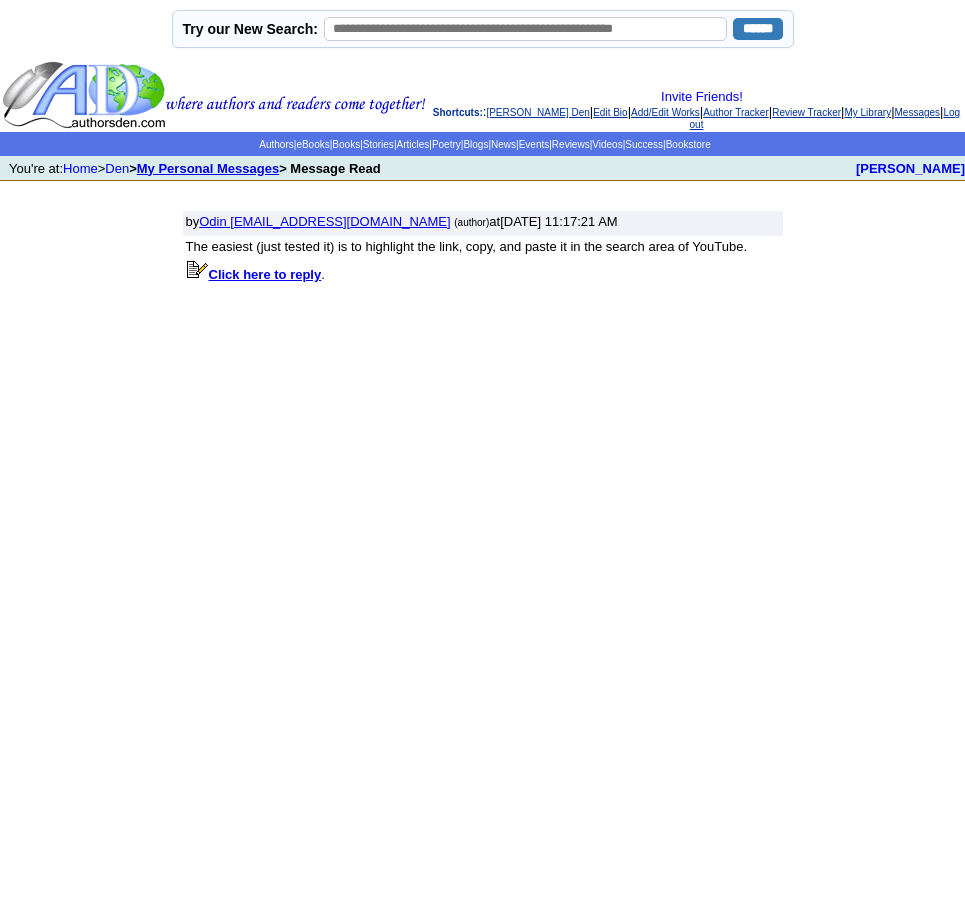 scroll, scrollTop: 0, scrollLeft: 0, axis: both 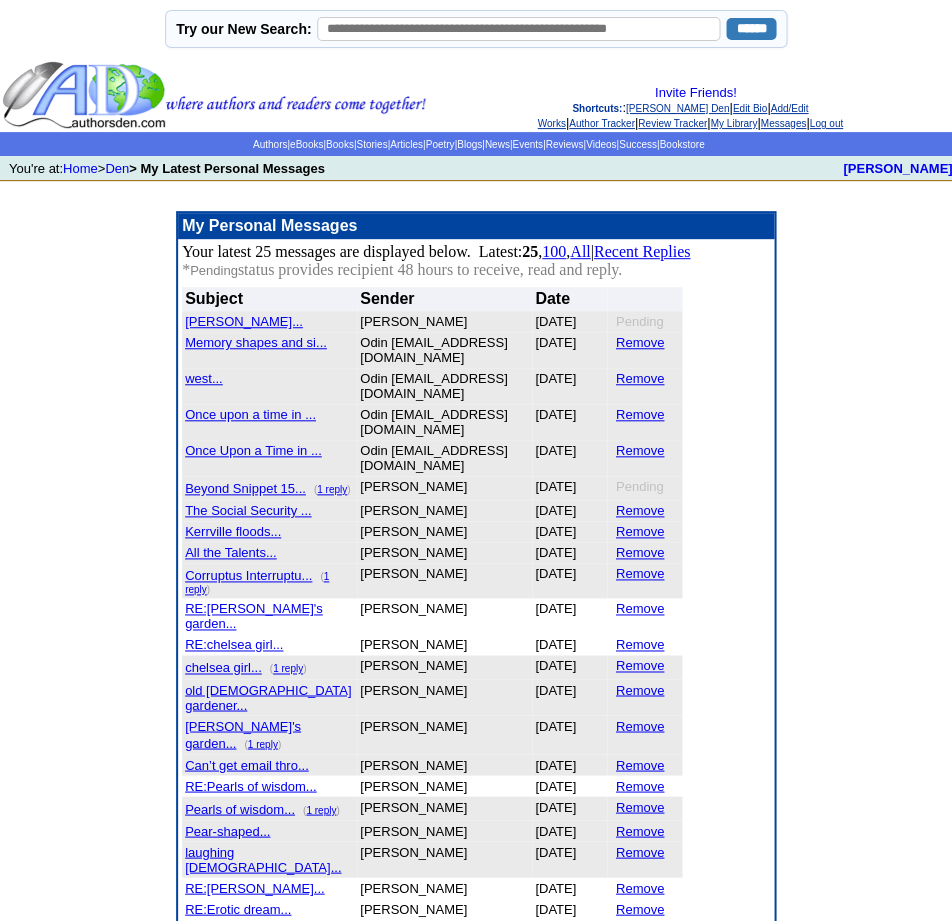 click on "Memory shapes and si..." at bounding box center [256, 342] 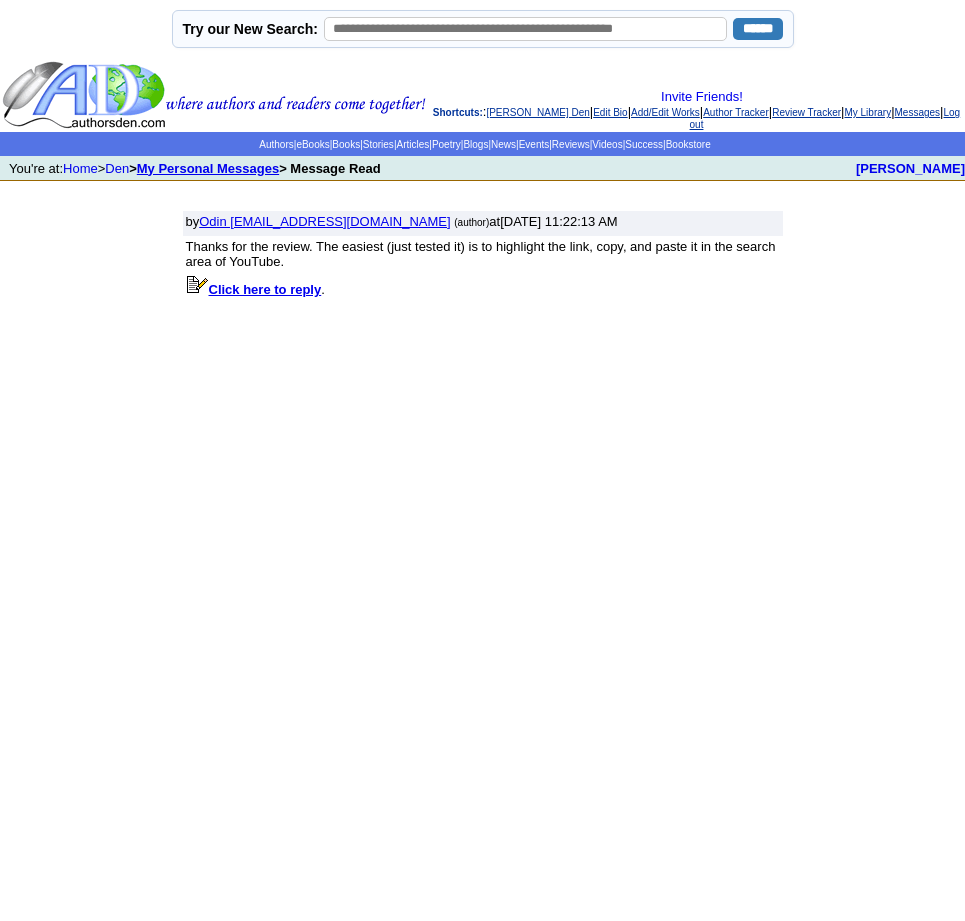 scroll, scrollTop: 0, scrollLeft: 0, axis: both 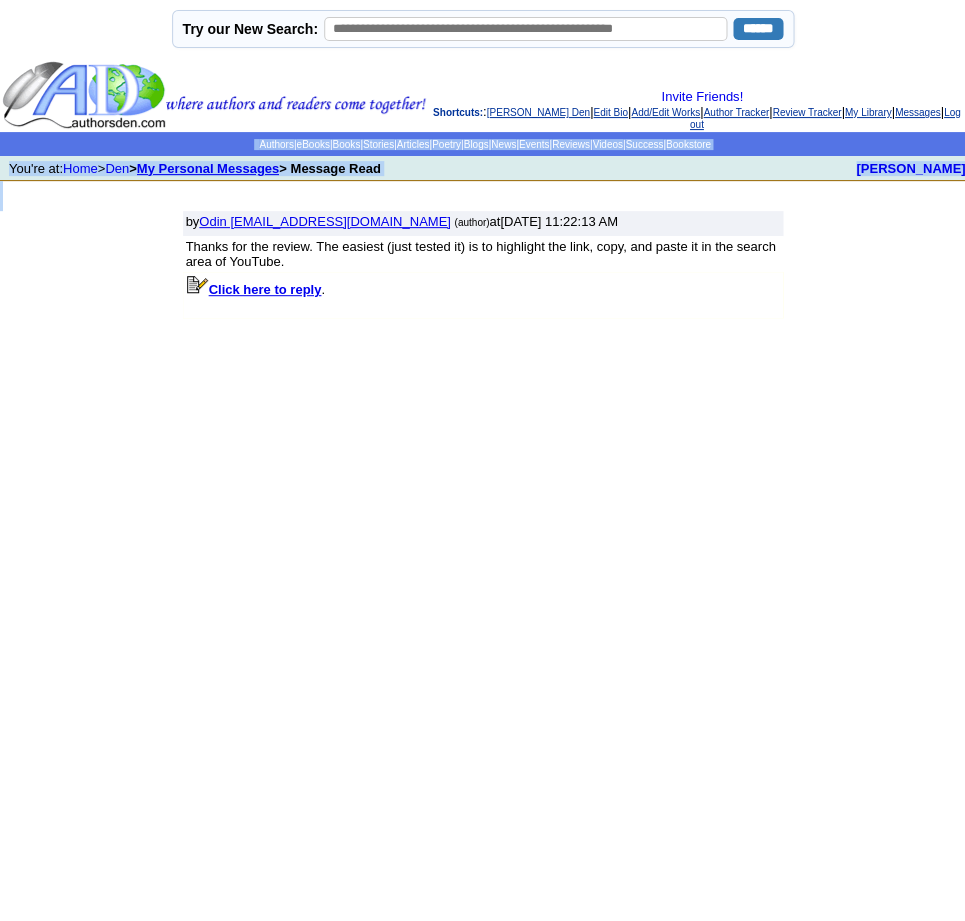 drag, startPoint x: 0, startPoint y: 97, endPoint x: -20, endPoint y: 72, distance: 32.01562 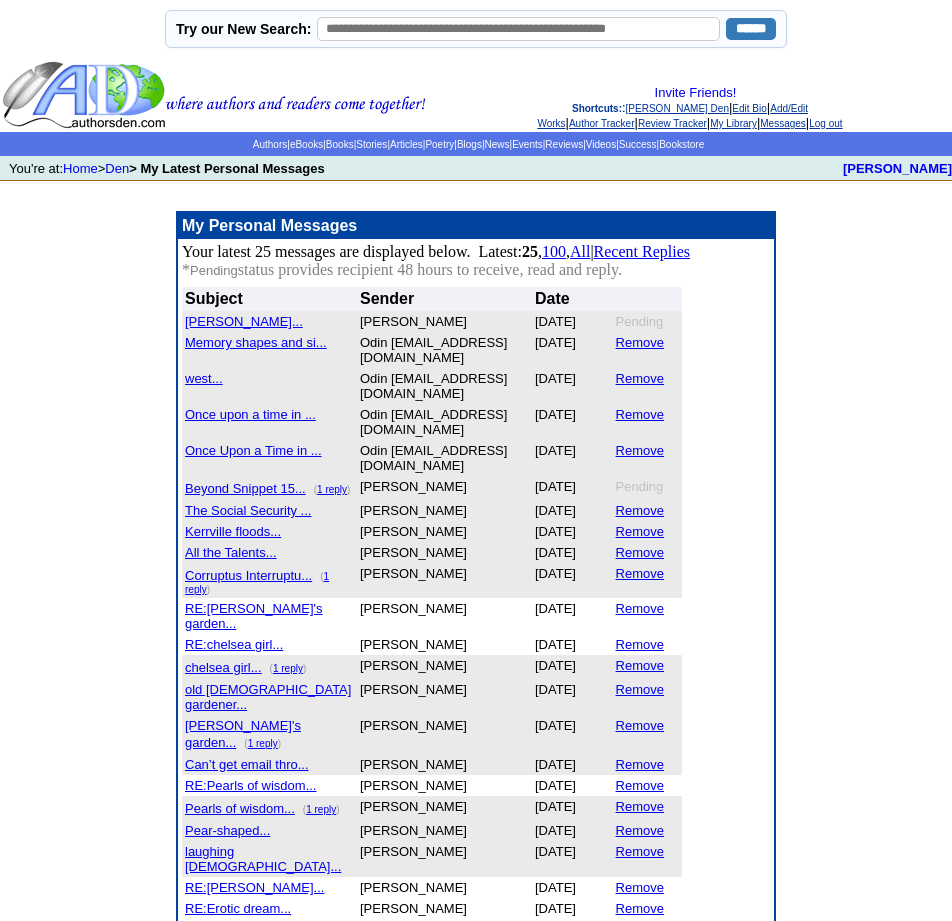 scroll, scrollTop: 0, scrollLeft: 0, axis: both 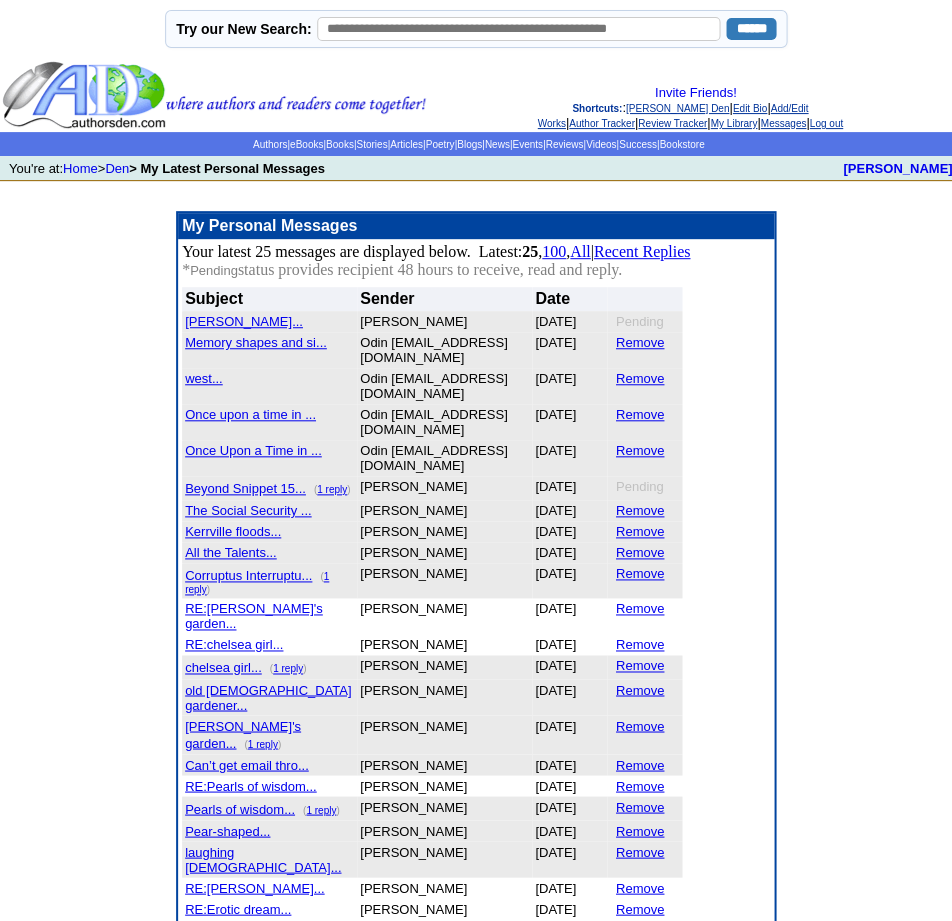 click on "Sergio Leone..." at bounding box center (244, 321) 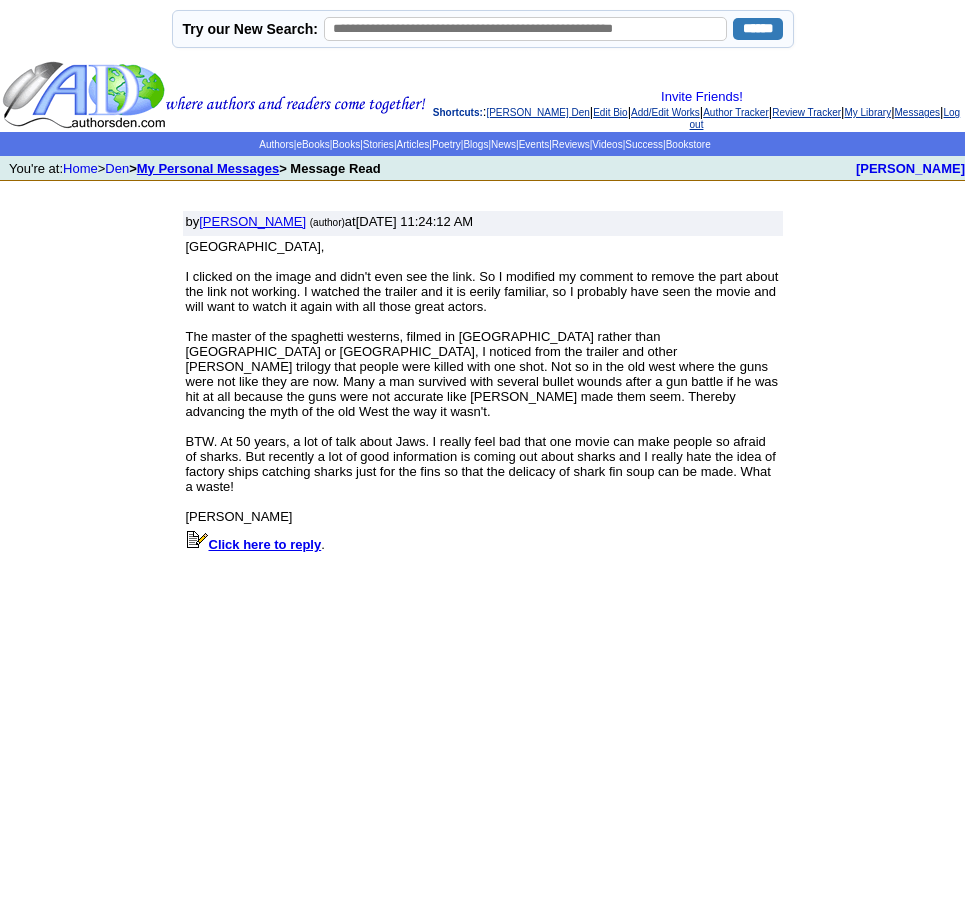 scroll, scrollTop: 0, scrollLeft: 0, axis: both 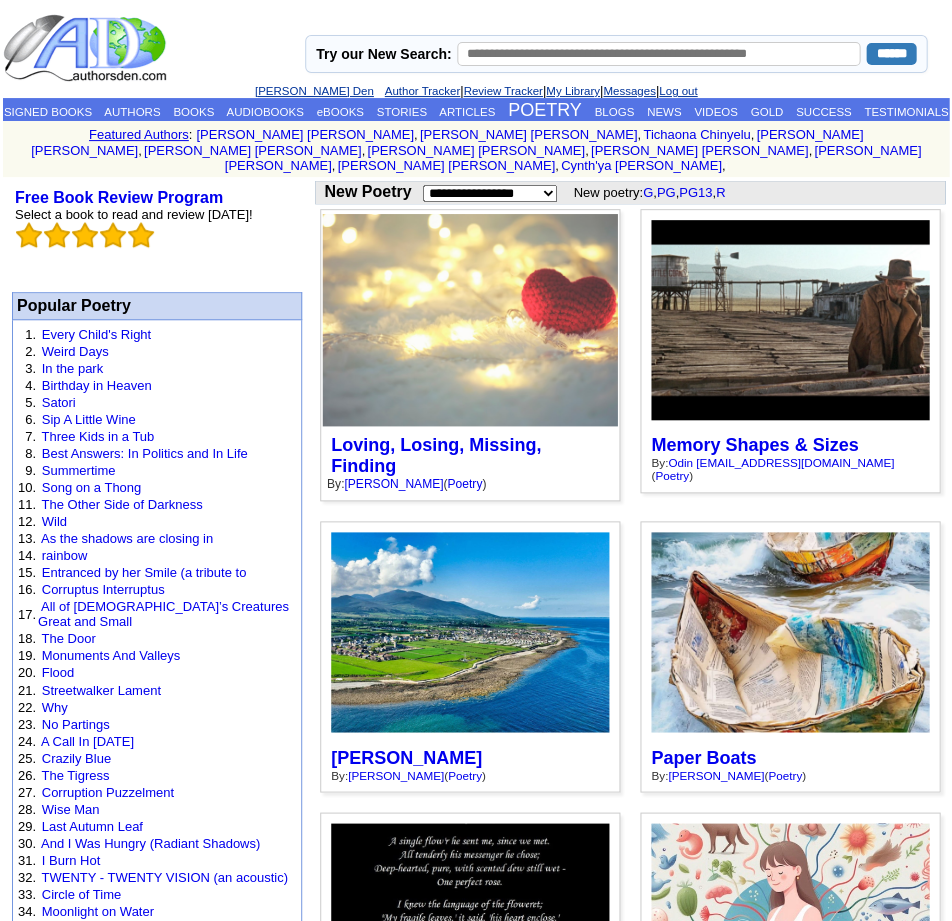 click on "Loving, Losing, Missing, Finding By:  John  Herlihy  ( Poetry )" at bounding box center [470, 355] 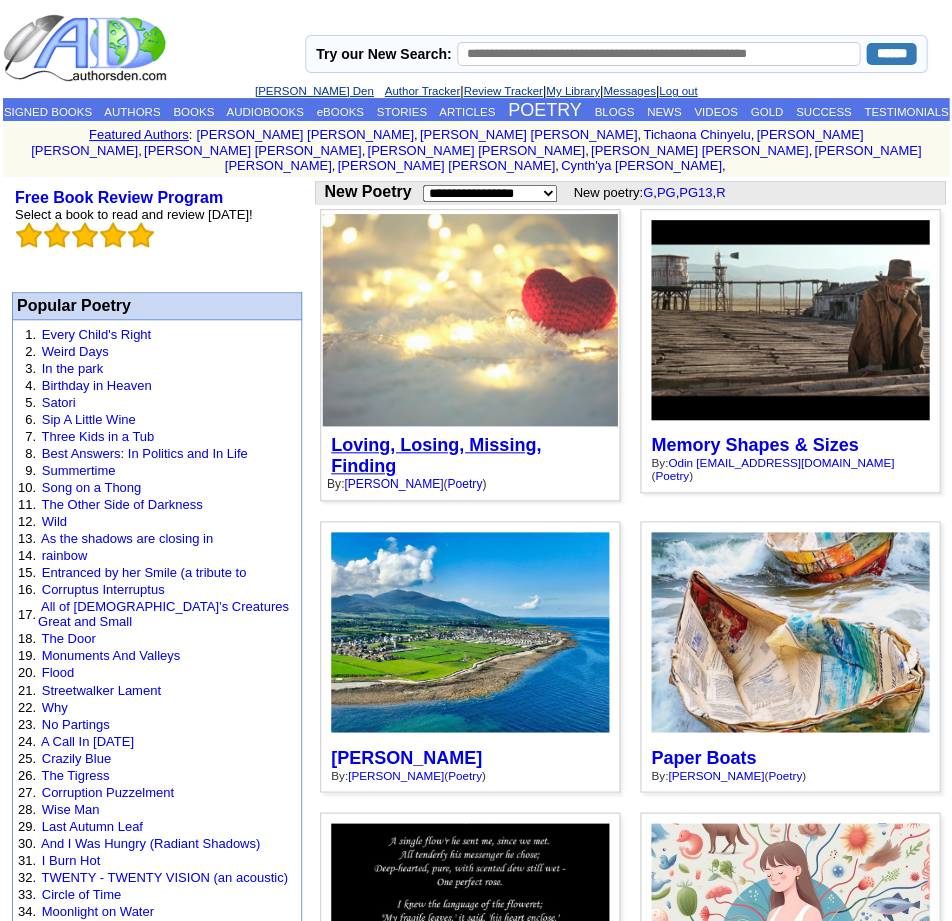 click on "Loving, Losing, Missing, Finding" at bounding box center [436, 455] 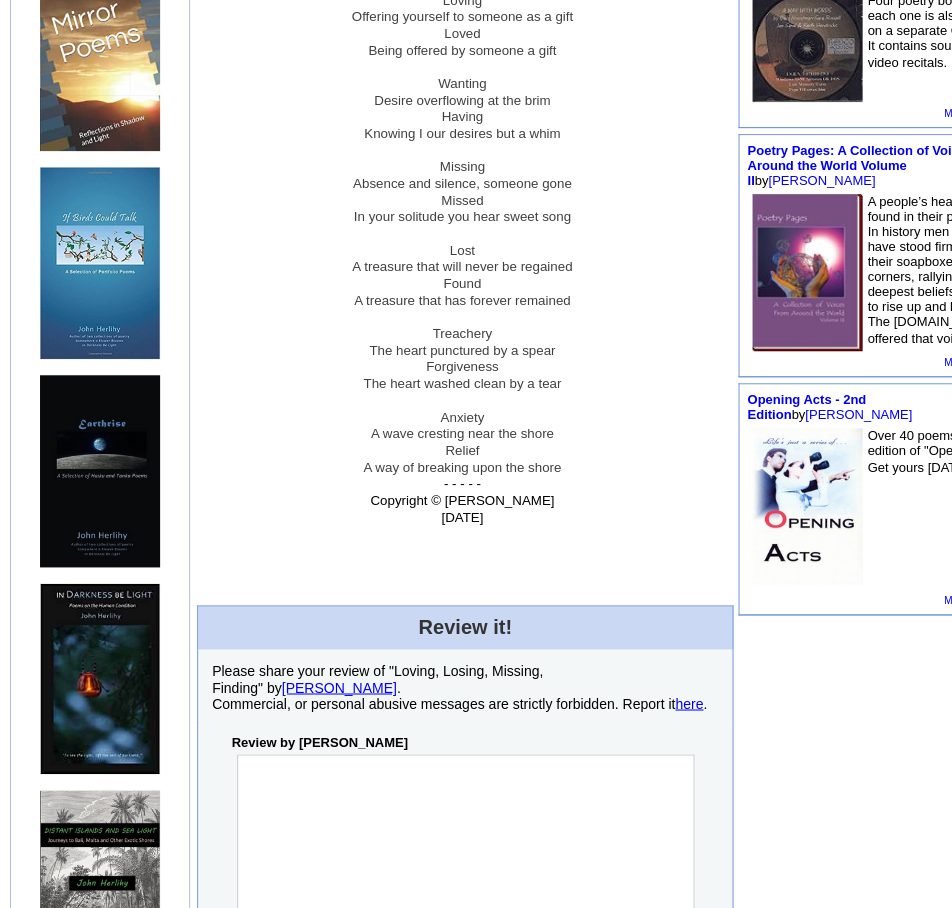 scroll, scrollTop: 873, scrollLeft: 0, axis: vertical 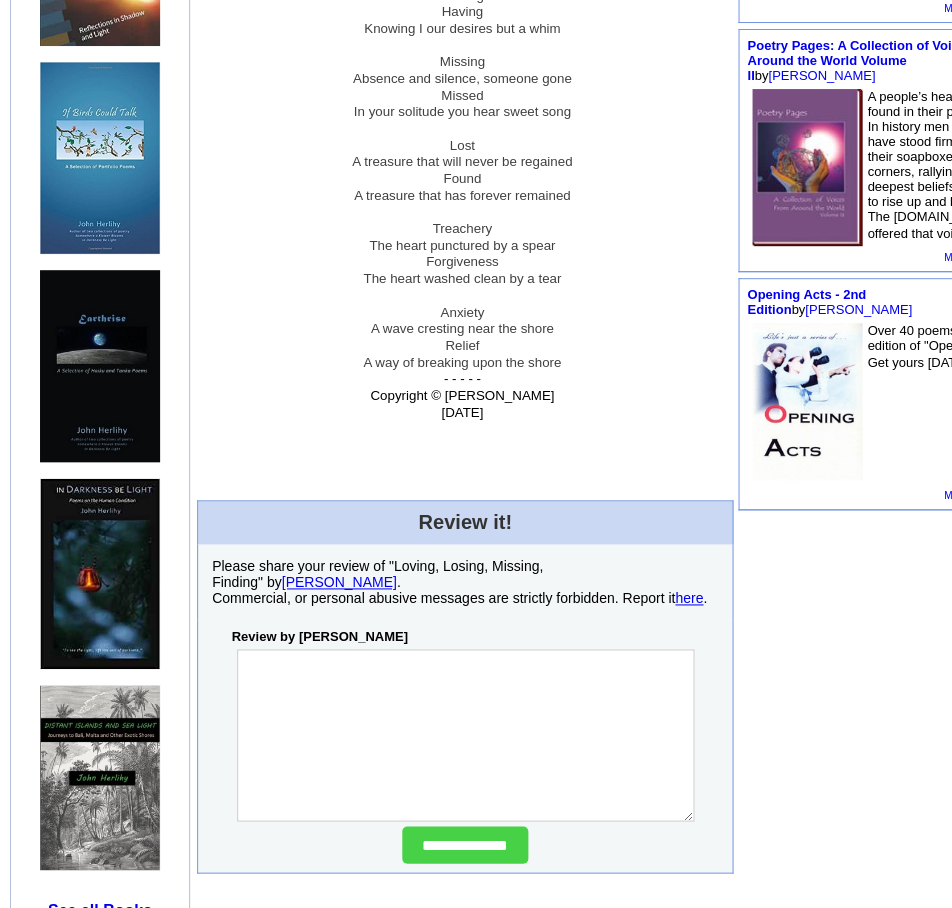 click at bounding box center [465, 735] 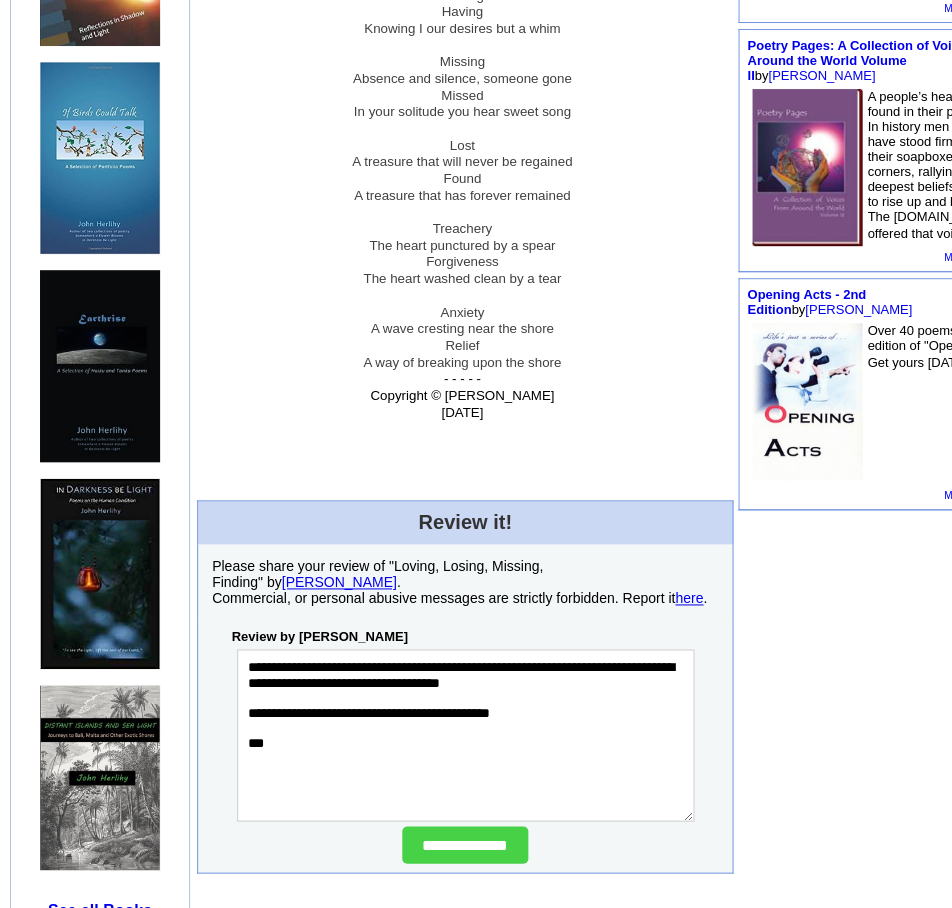 type on "**********" 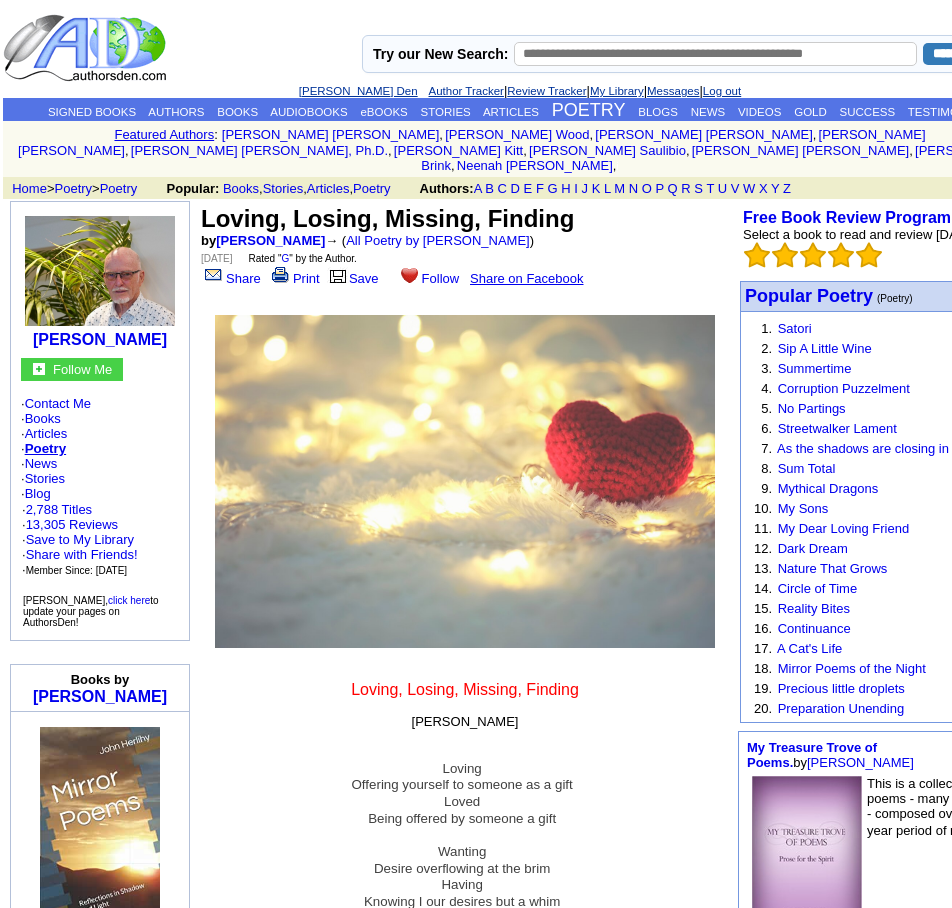 scroll, scrollTop: 0, scrollLeft: 0, axis: both 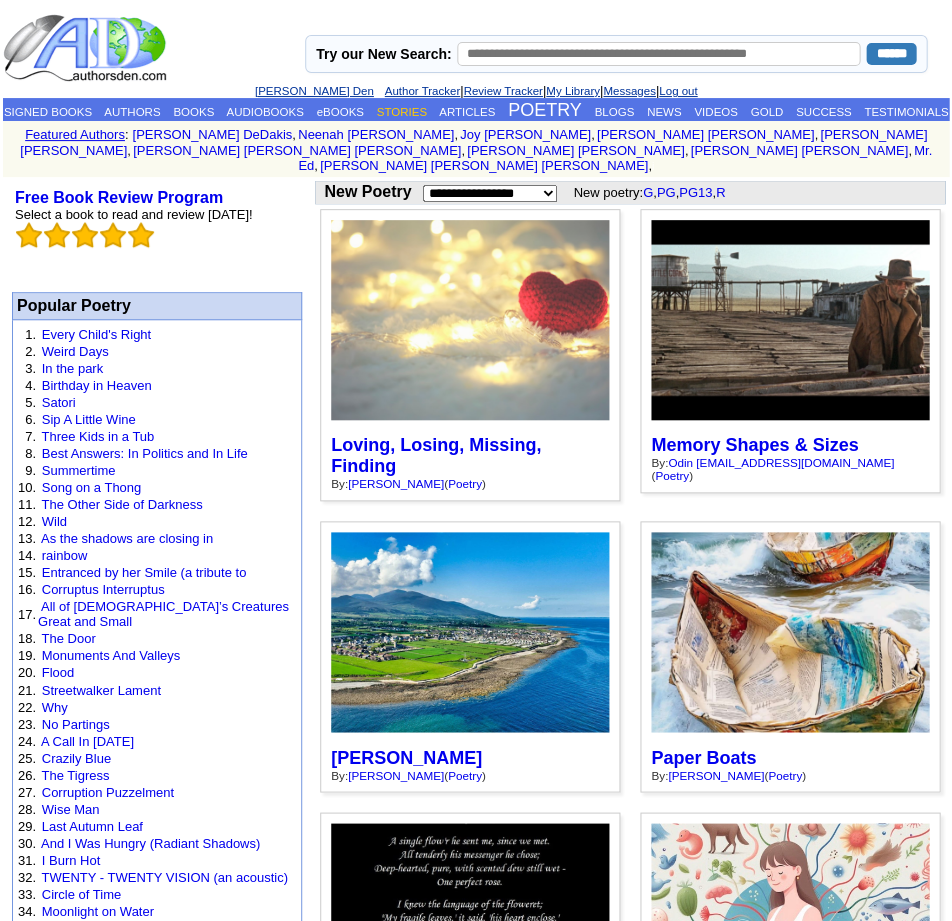 click on "STORIES" at bounding box center [402, 112] 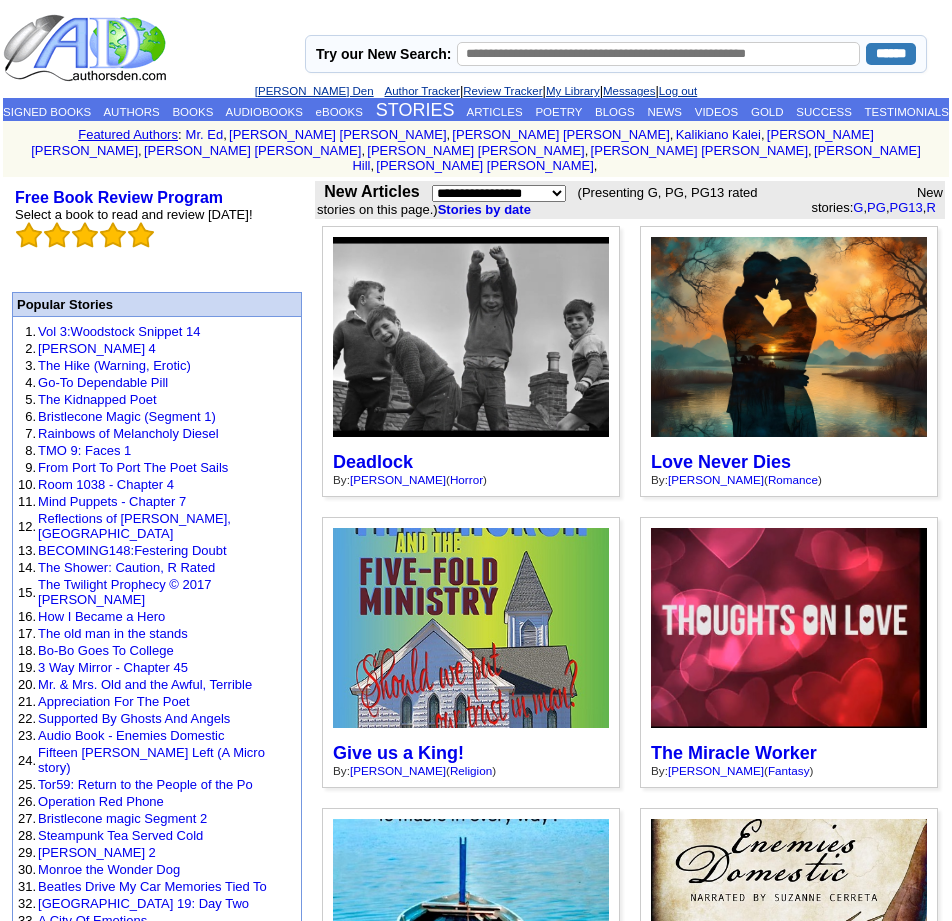 scroll, scrollTop: 0, scrollLeft: 0, axis: both 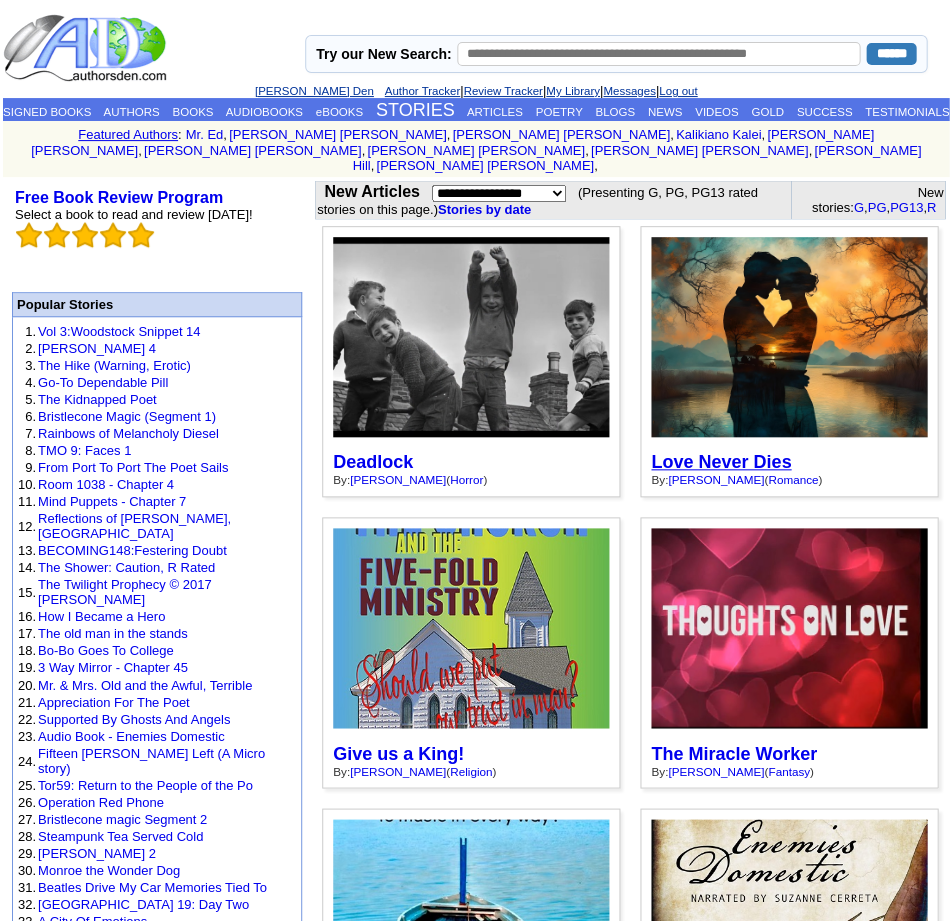 click on "Love Never Dies" at bounding box center (721, 462) 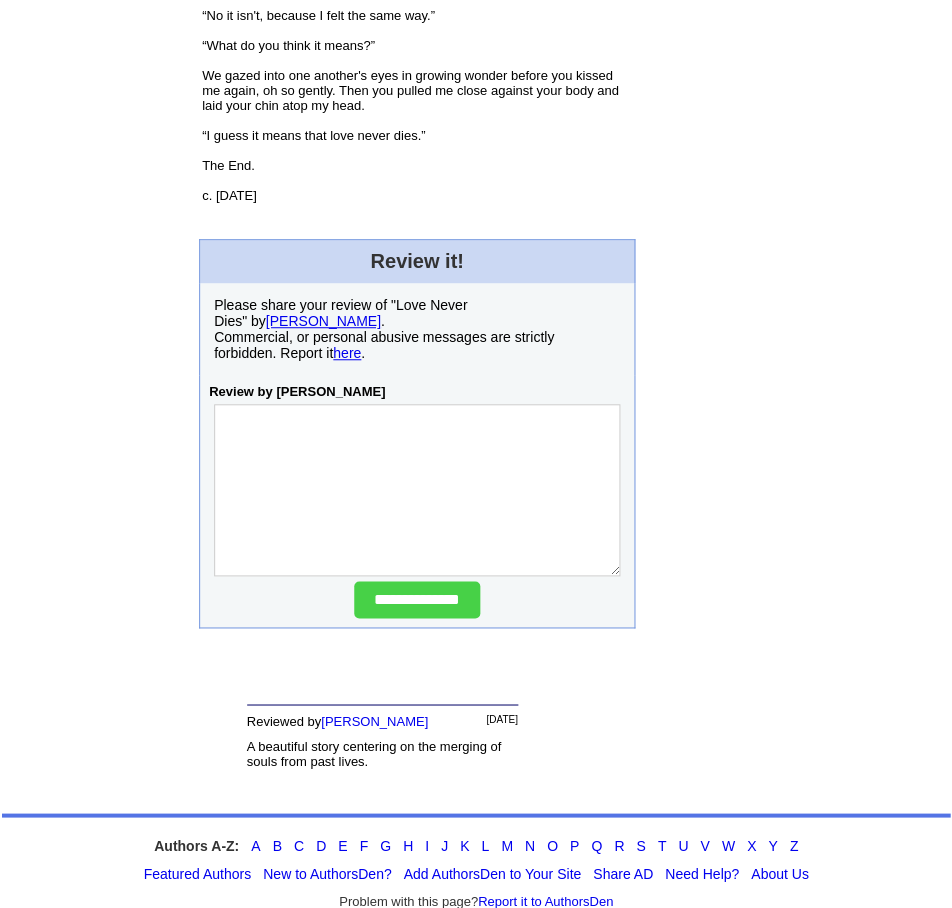 scroll, scrollTop: 2366, scrollLeft: 0, axis: vertical 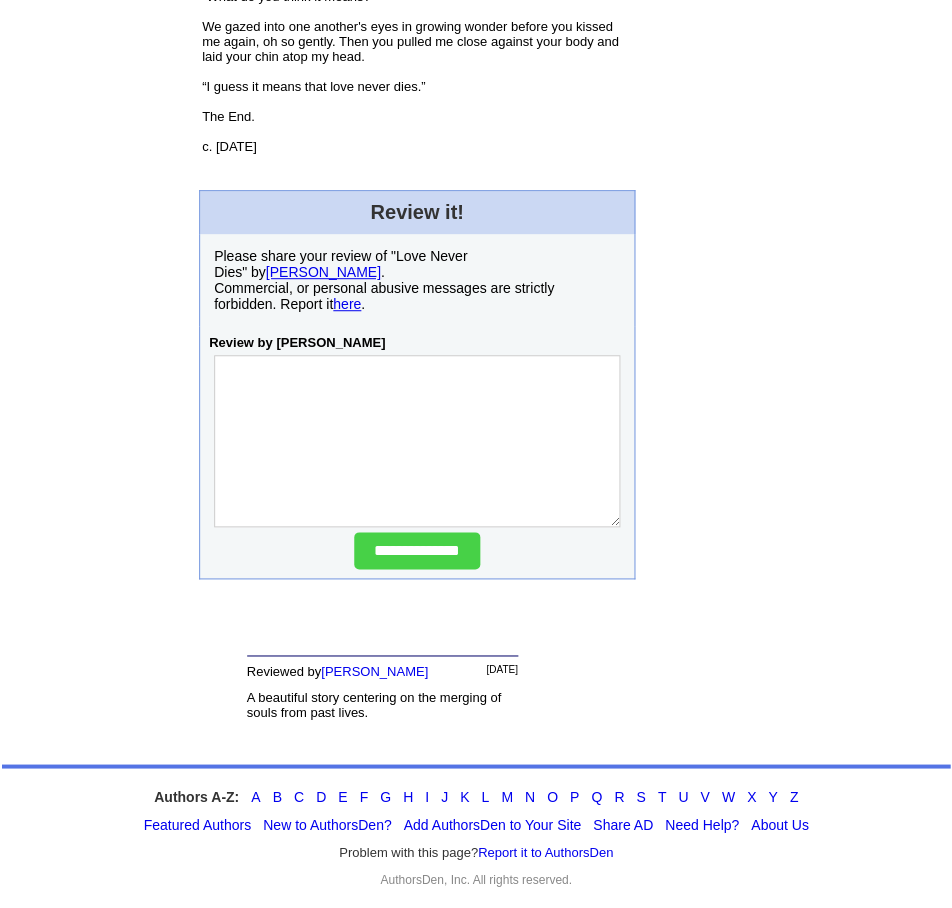 click at bounding box center [417, 441] 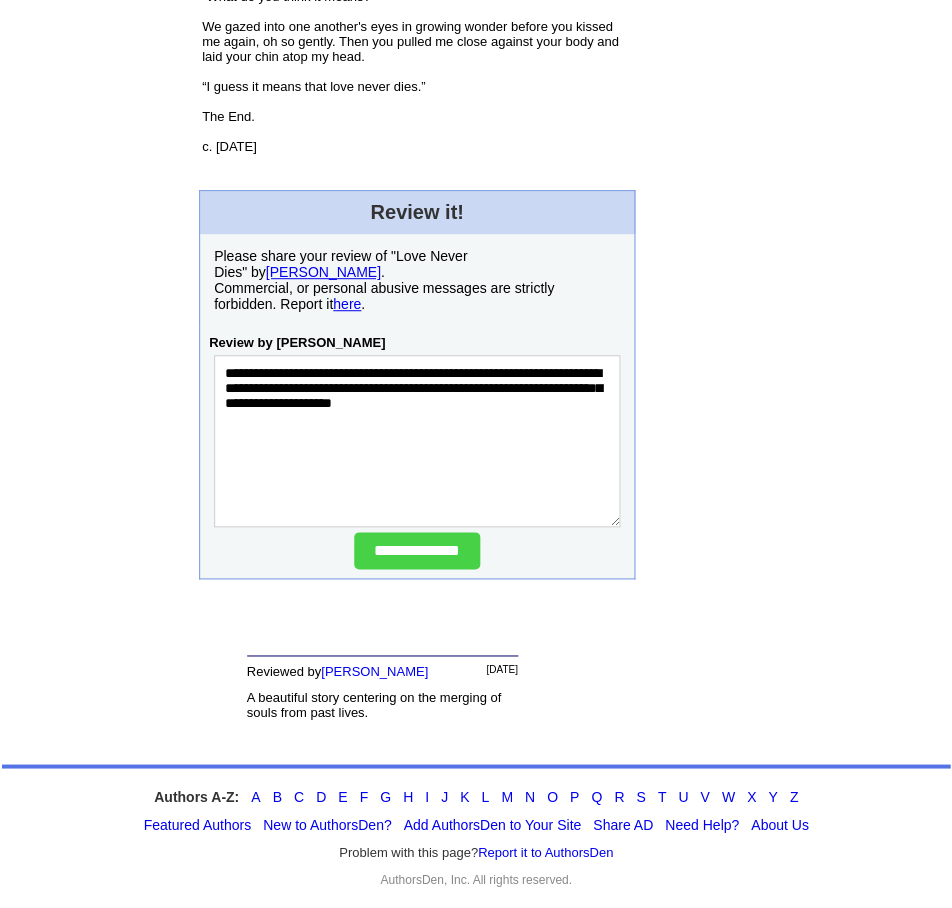 type on "**********" 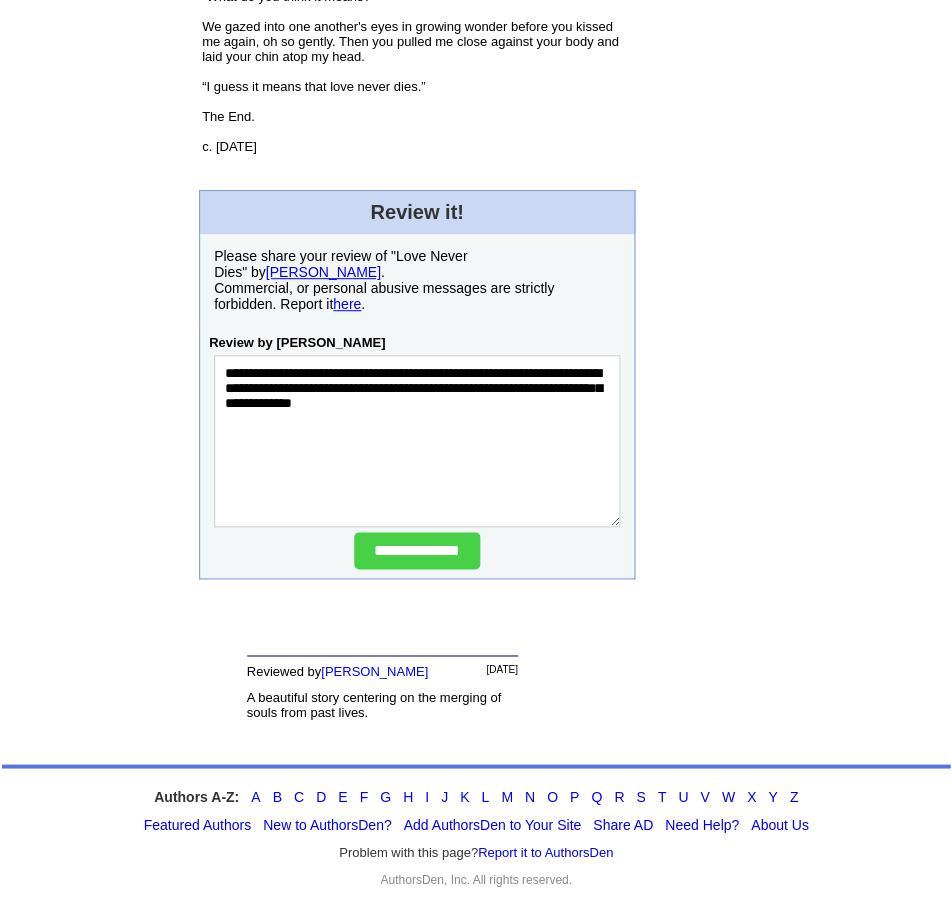 click on "**********" at bounding box center [417, 441] 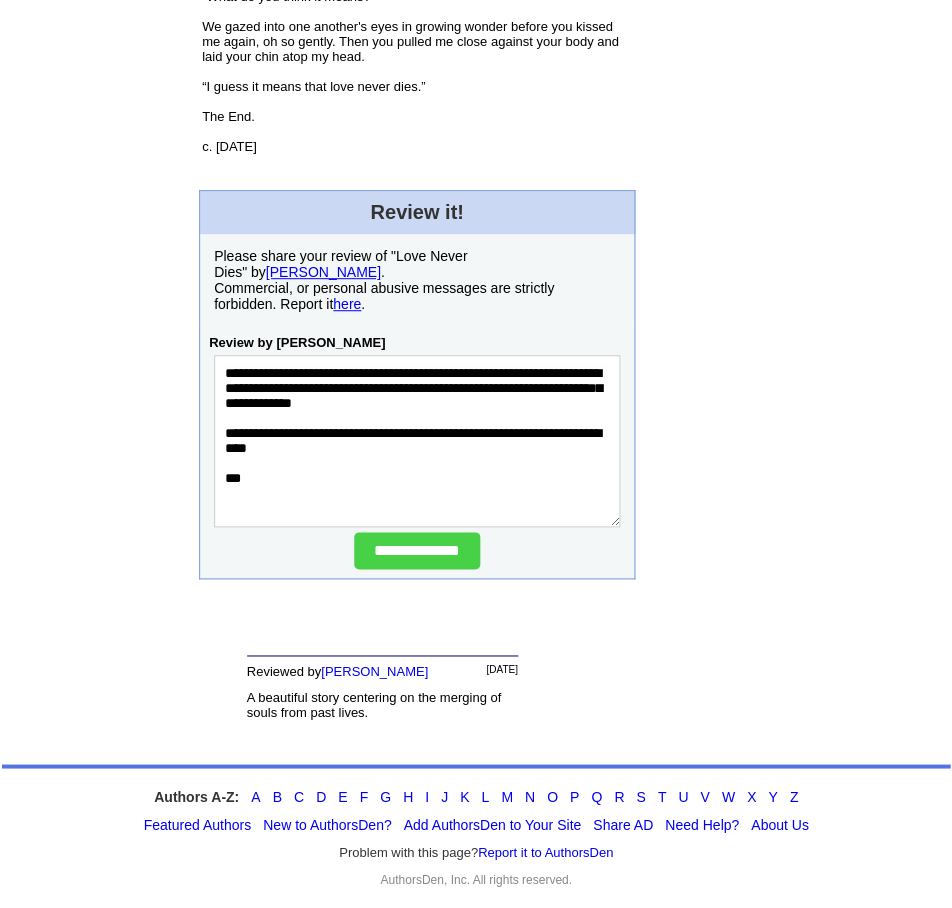 type on "**********" 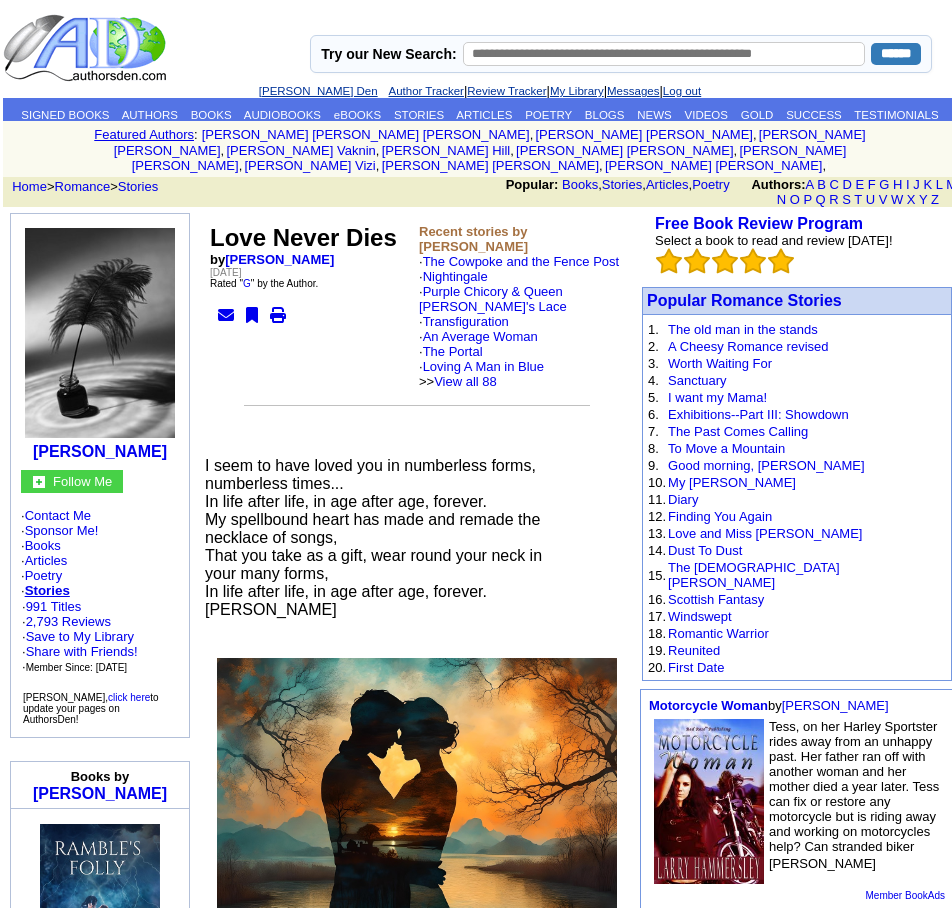 scroll, scrollTop: 0, scrollLeft: 0, axis: both 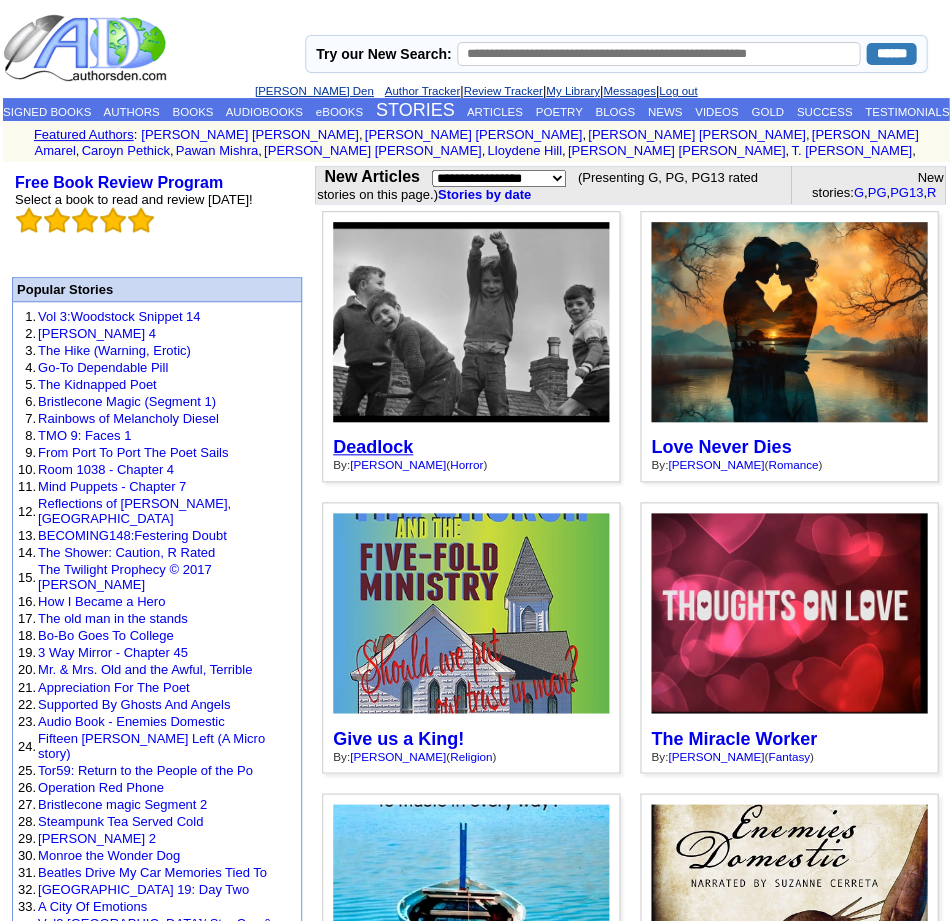 click on "Deadlock" at bounding box center (373, 447) 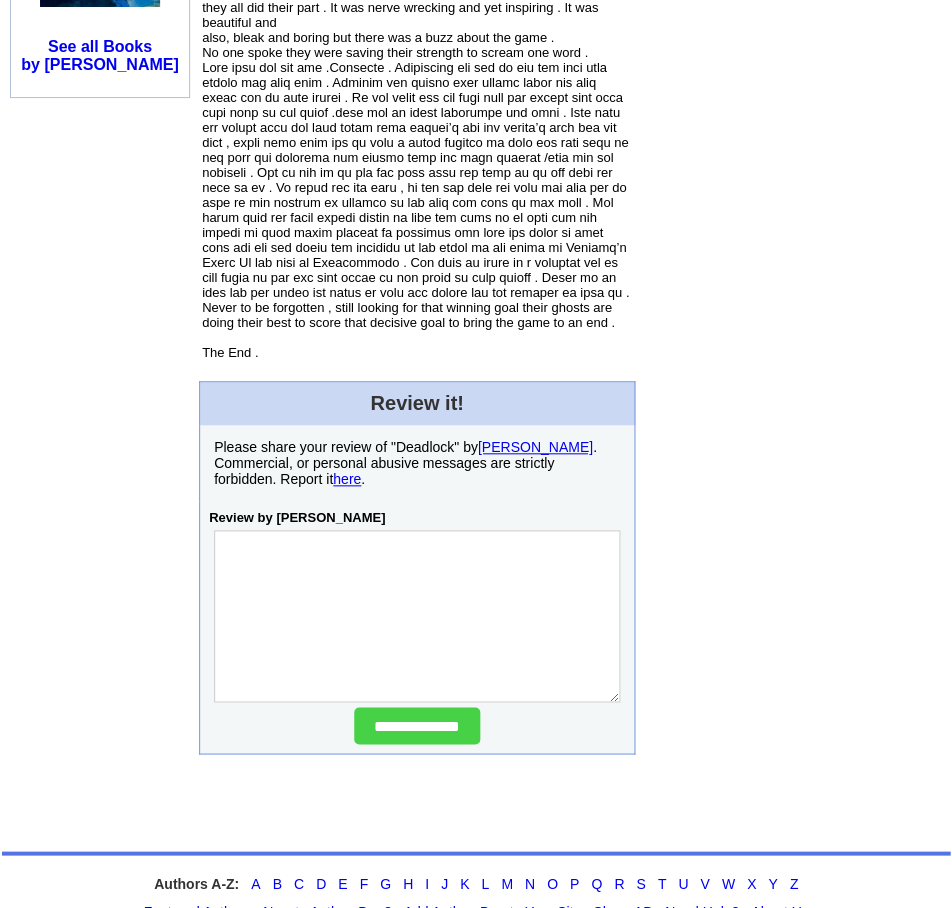 scroll, scrollTop: 1499, scrollLeft: 0, axis: vertical 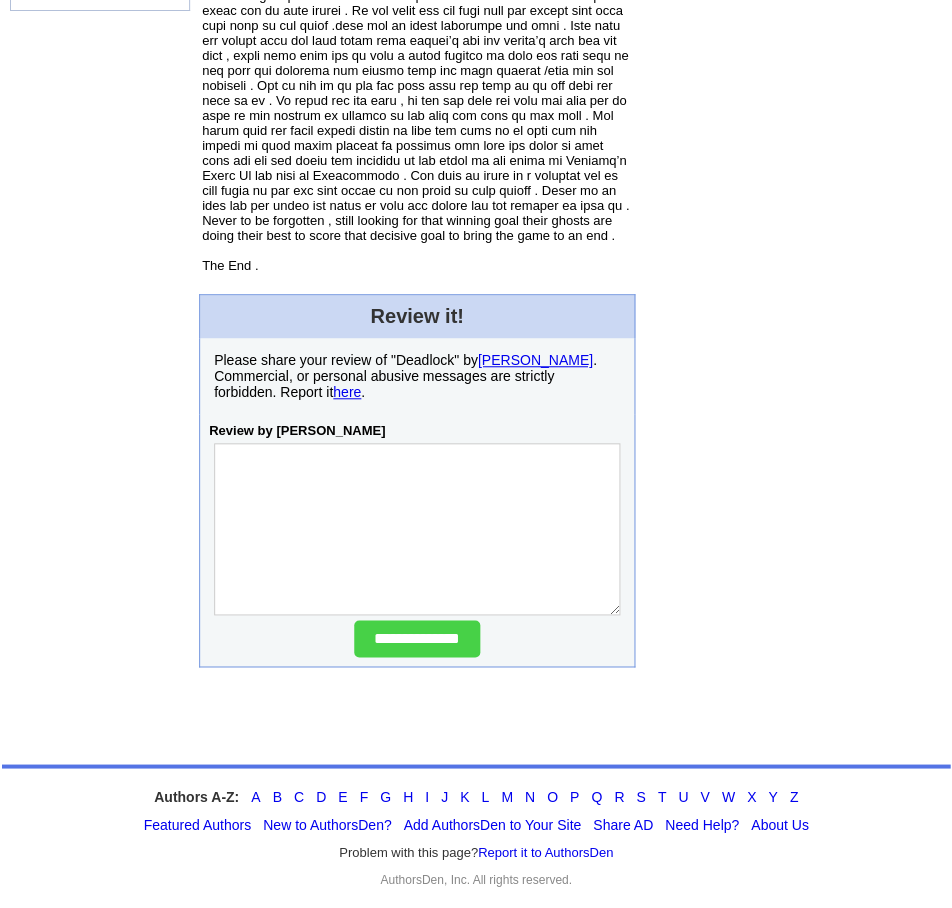 click at bounding box center (417, 529) 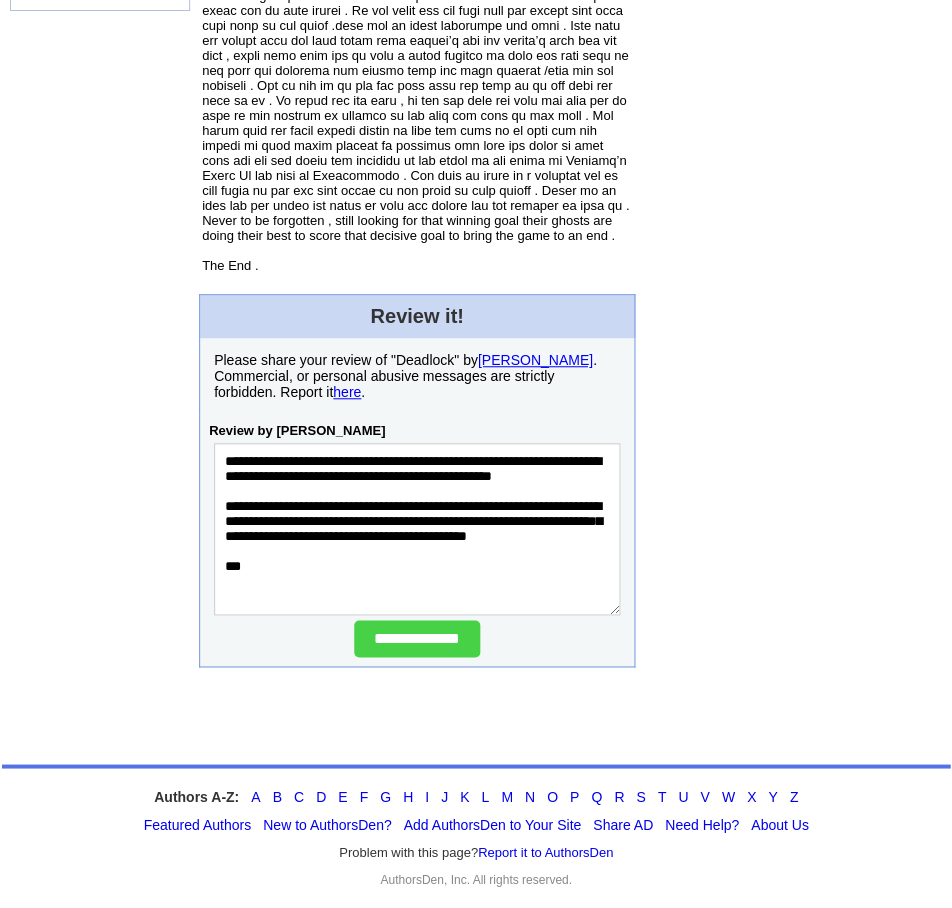 drag, startPoint x: 425, startPoint y: 563, endPoint x: 385, endPoint y: 554, distance: 41 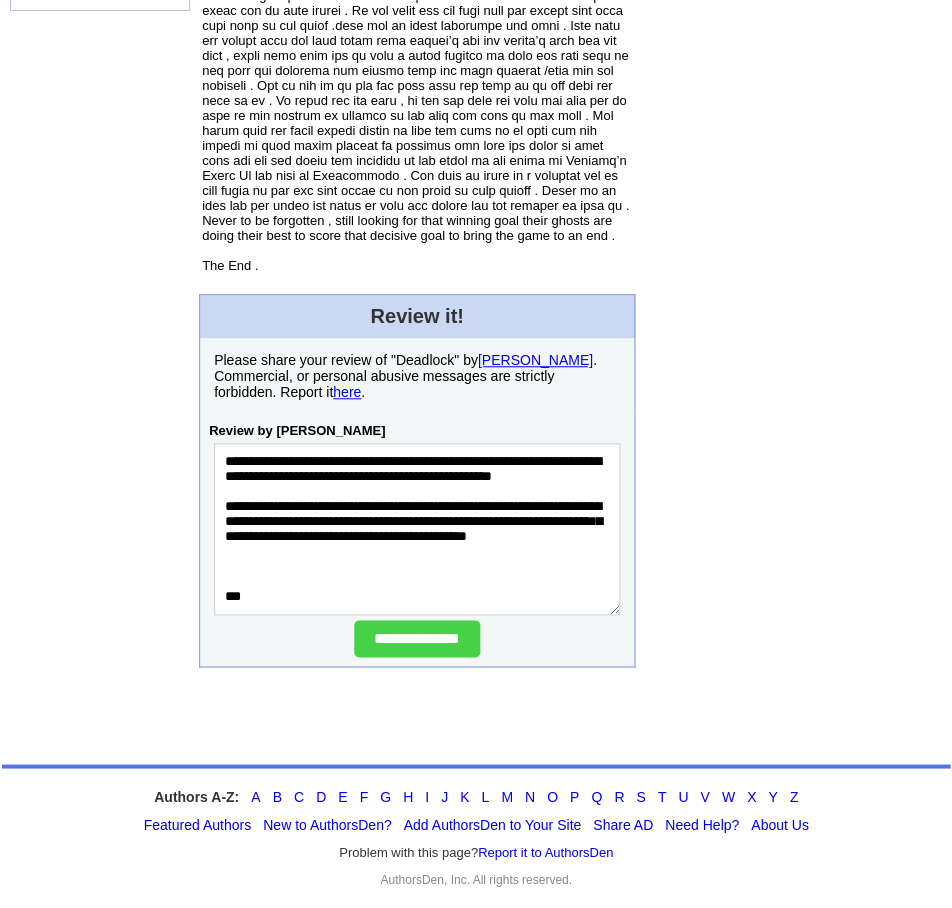 drag, startPoint x: 446, startPoint y: 498, endPoint x: 326, endPoint y: 439, distance: 133.71986 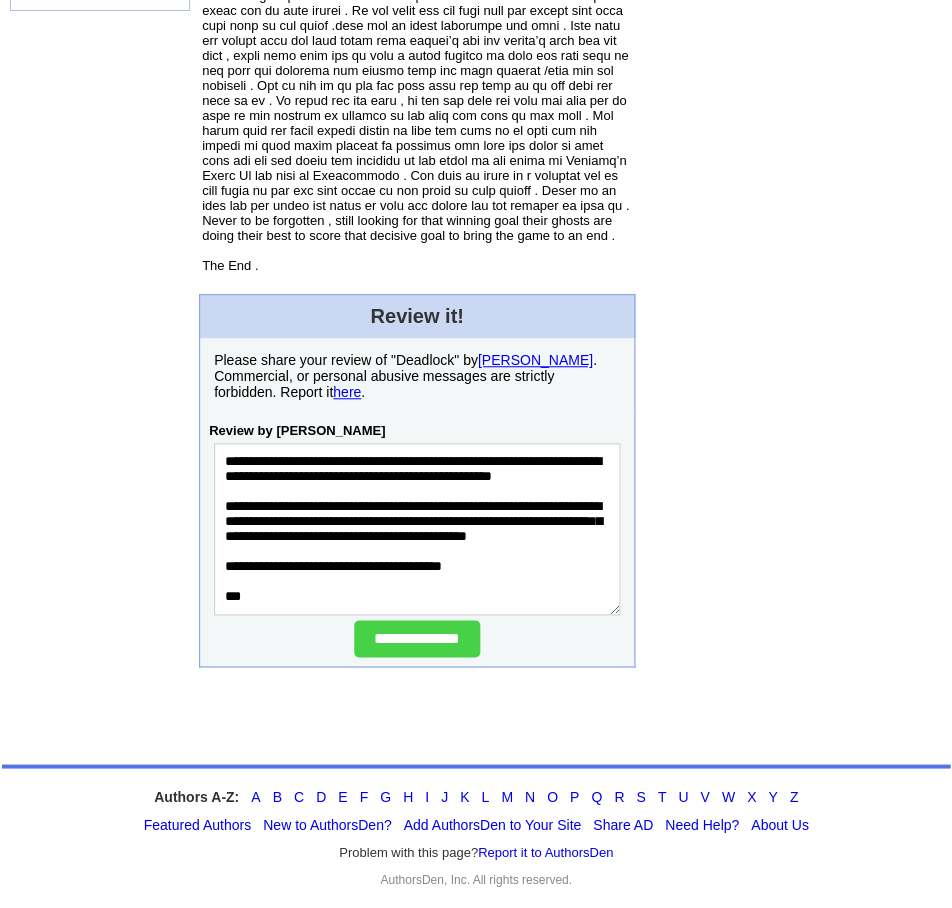 type on "**********" 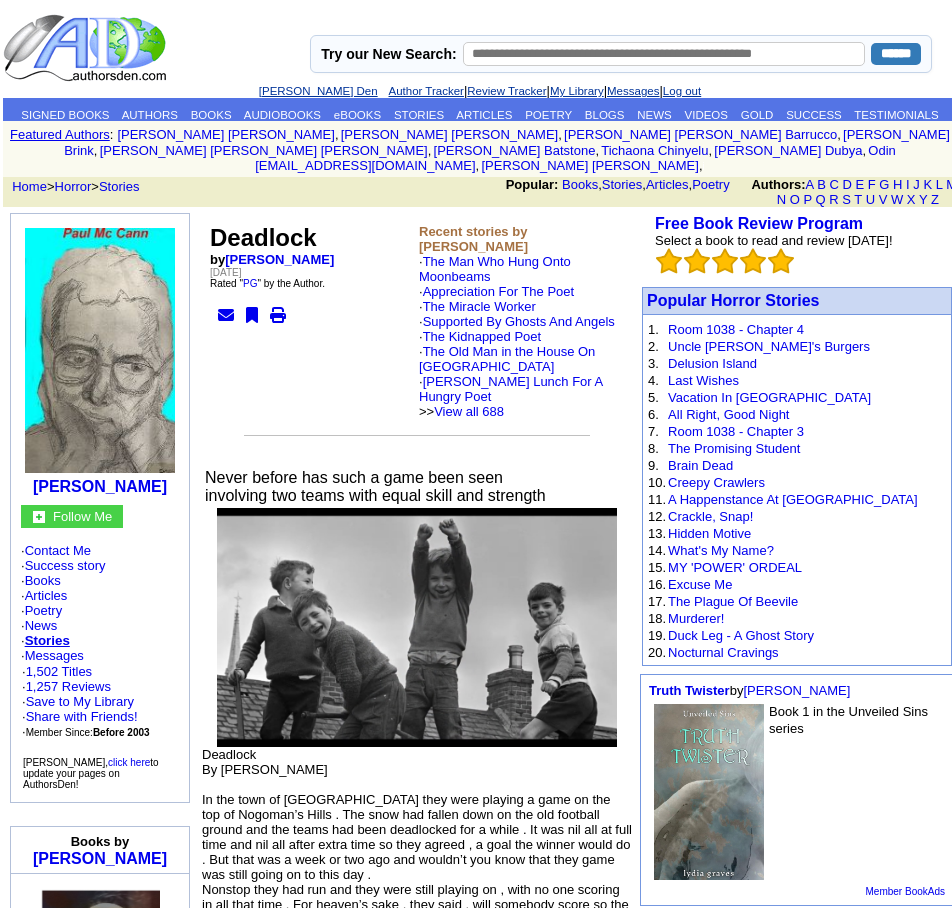 scroll, scrollTop: 0, scrollLeft: 0, axis: both 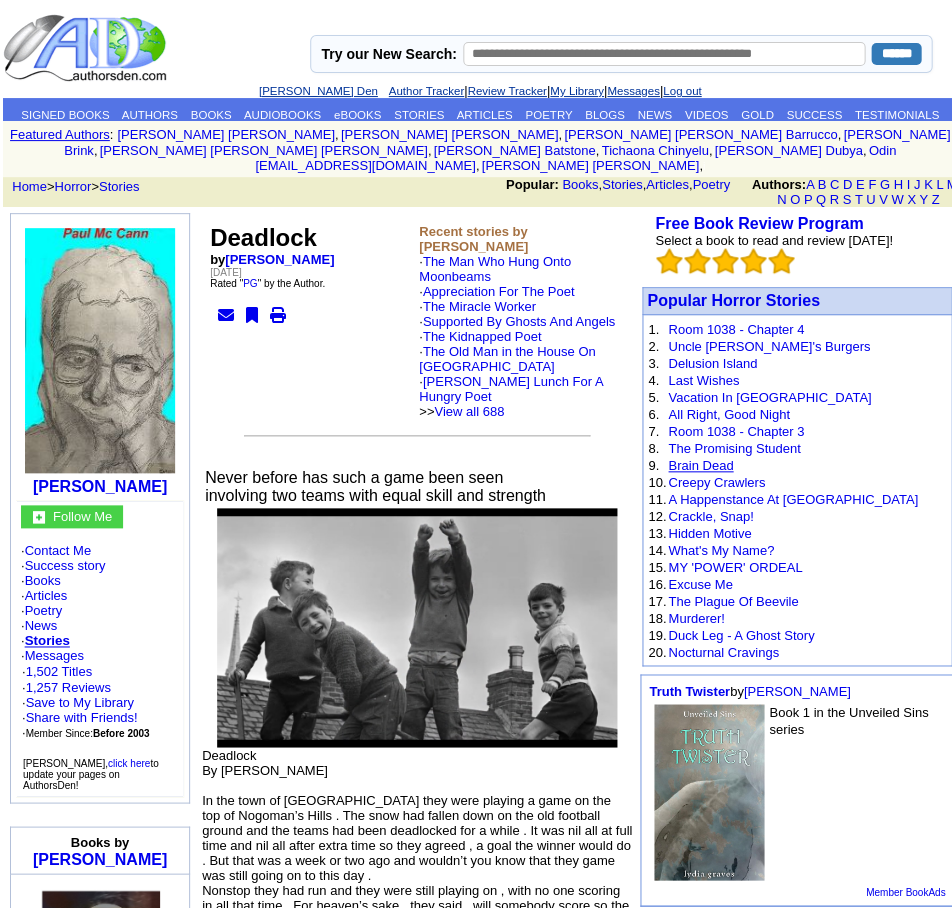 click on "Brain Dead" at bounding box center [700, 465] 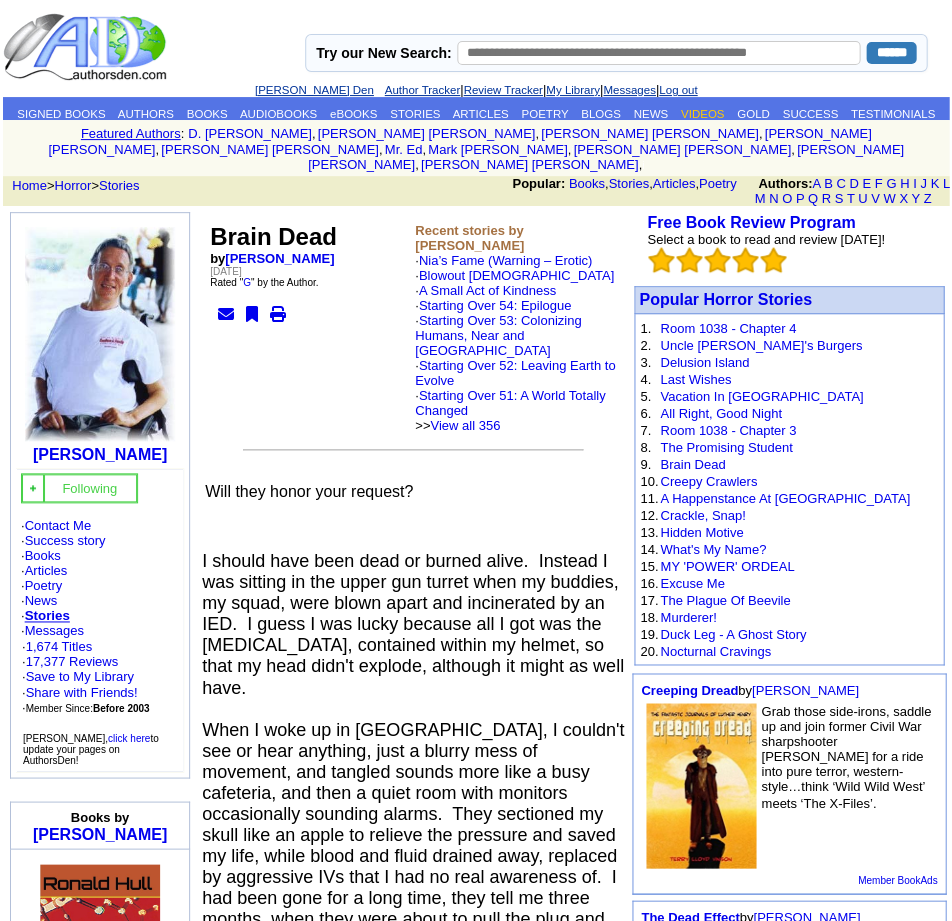 scroll, scrollTop: 6, scrollLeft: 0, axis: vertical 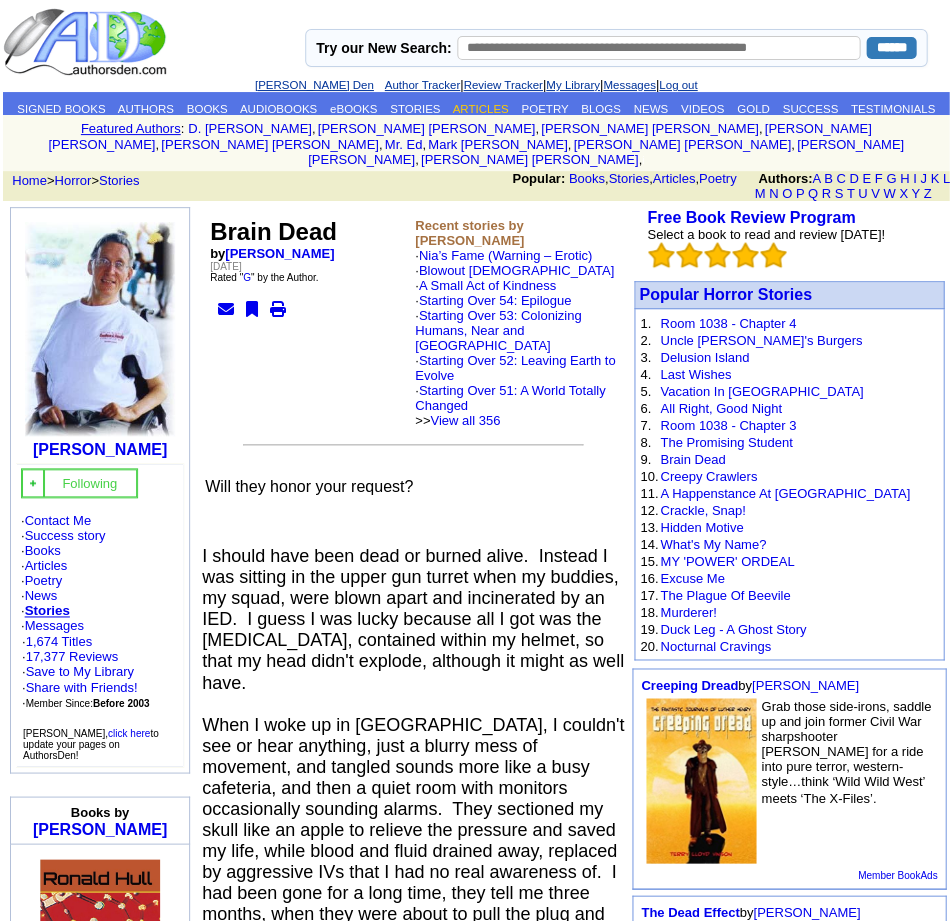 click on "ARTICLES" at bounding box center (480, 109) 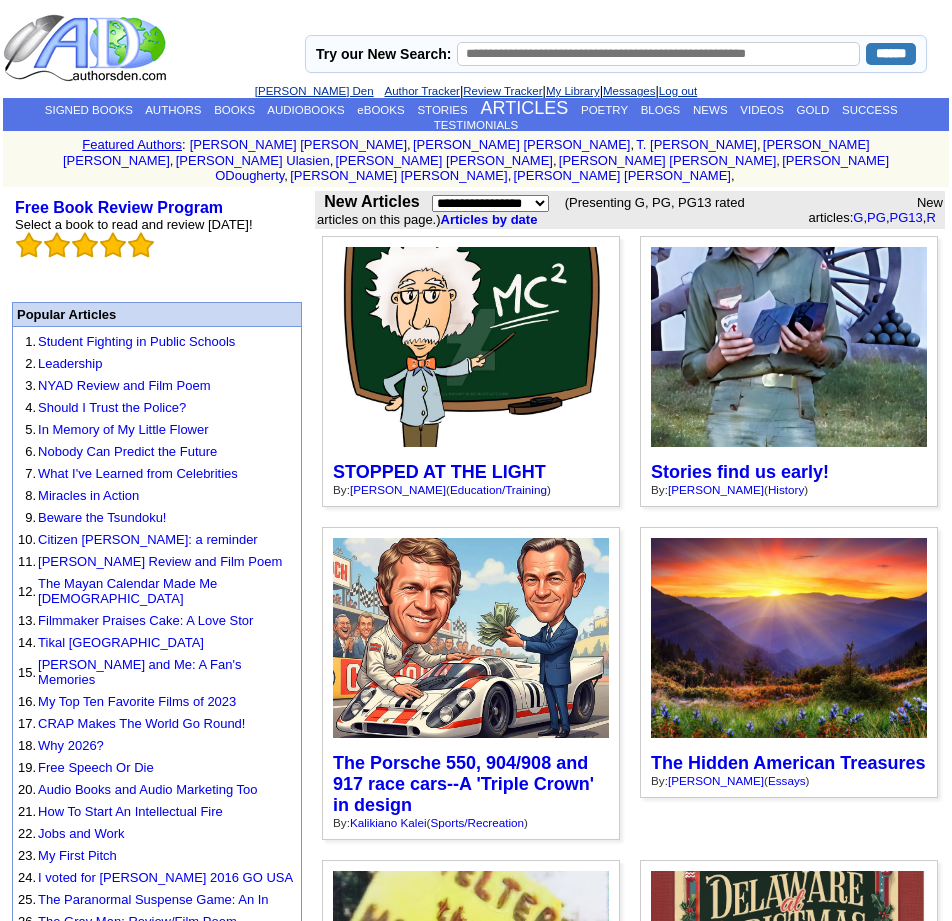 scroll, scrollTop: 0, scrollLeft: 0, axis: both 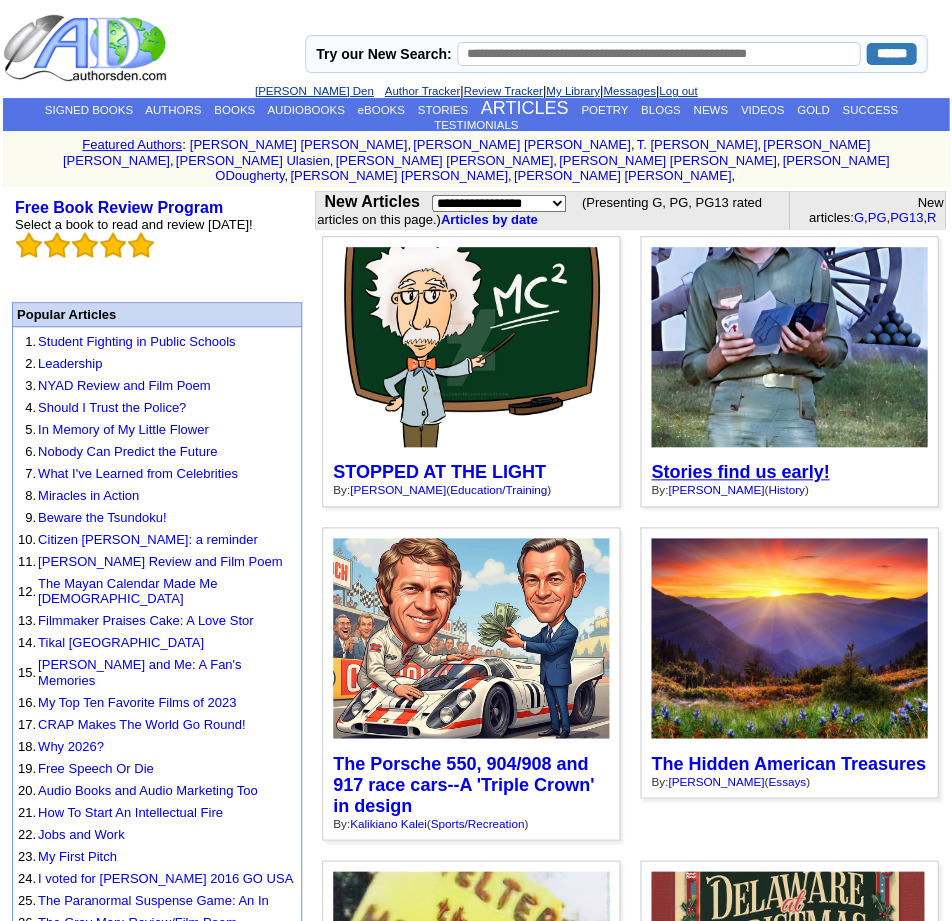 click on "Stories find us early!" at bounding box center (740, 472) 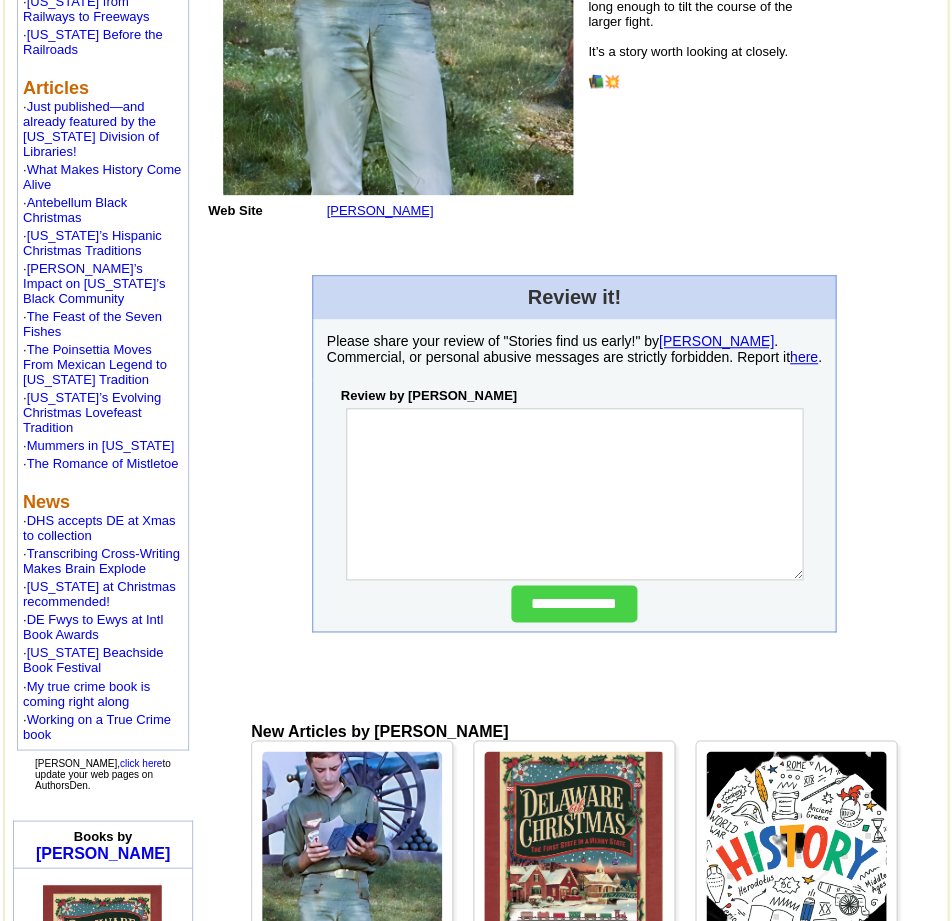 scroll, scrollTop: 626, scrollLeft: 0, axis: vertical 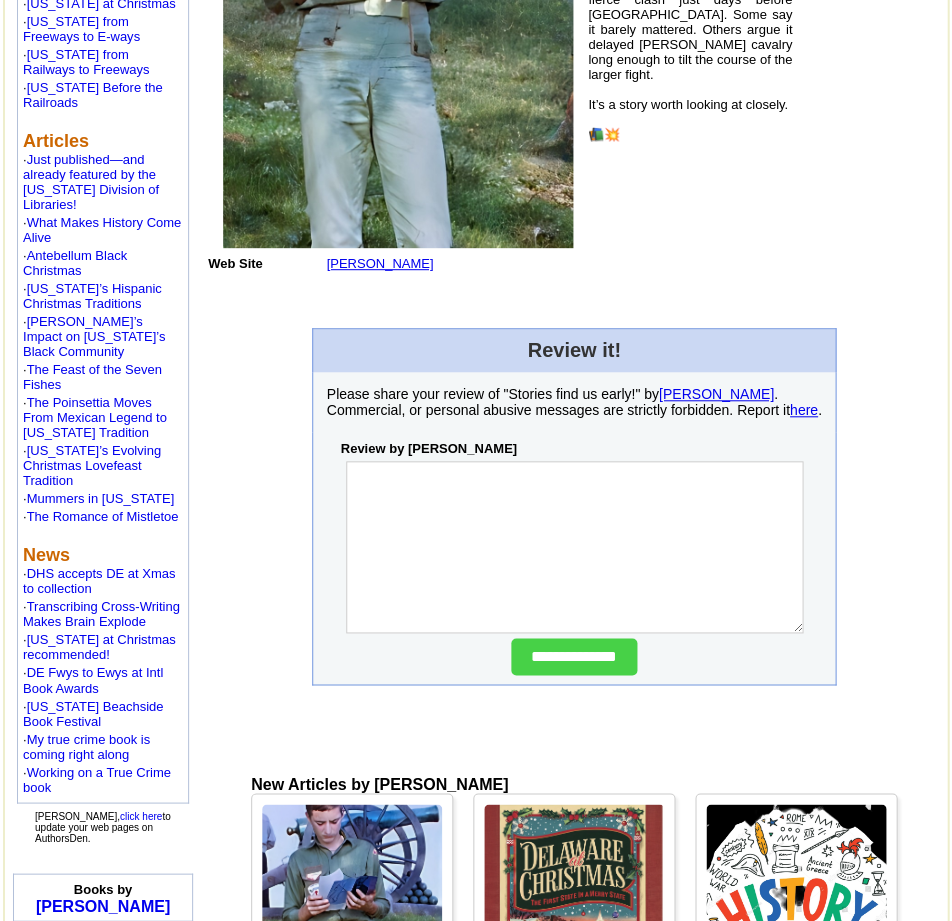 click on "Please share your review of "Stories find us early!" by  Dave  Tabler .   Commercial, or personal abusive messages are strictly forbidden.
Report it
here ." at bounding box center [574, 402] 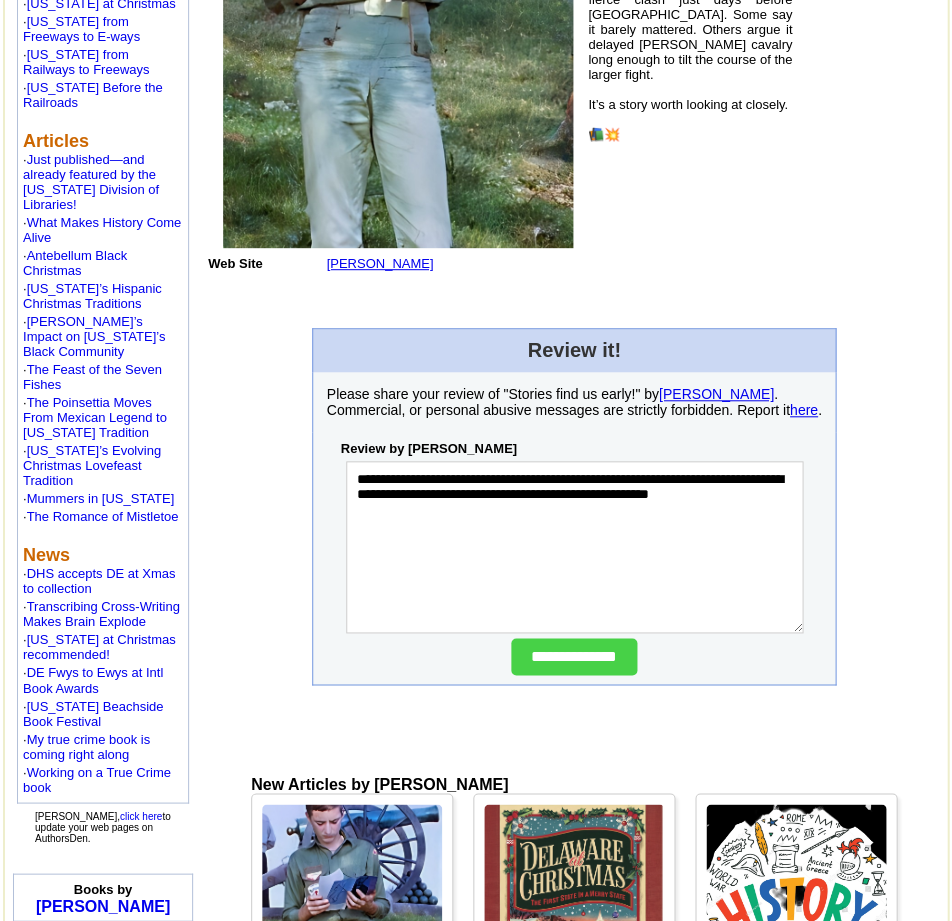 click on "**********" at bounding box center (574, 547) 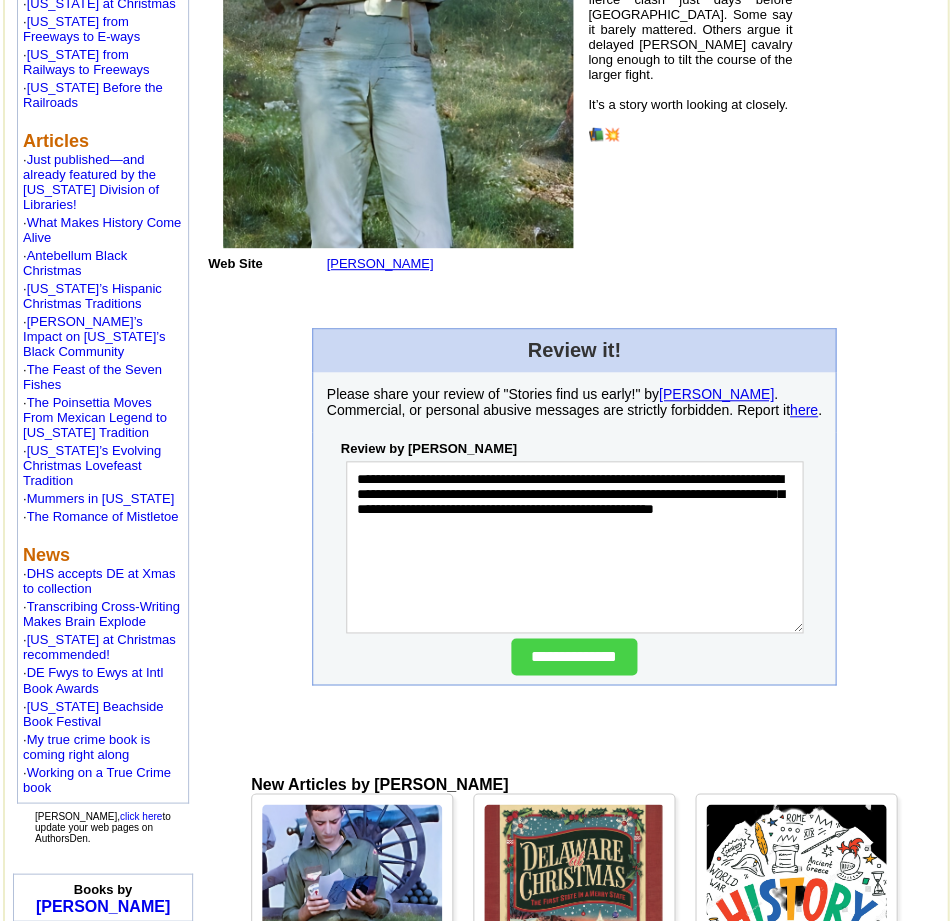 click on "**********" at bounding box center [574, 547] 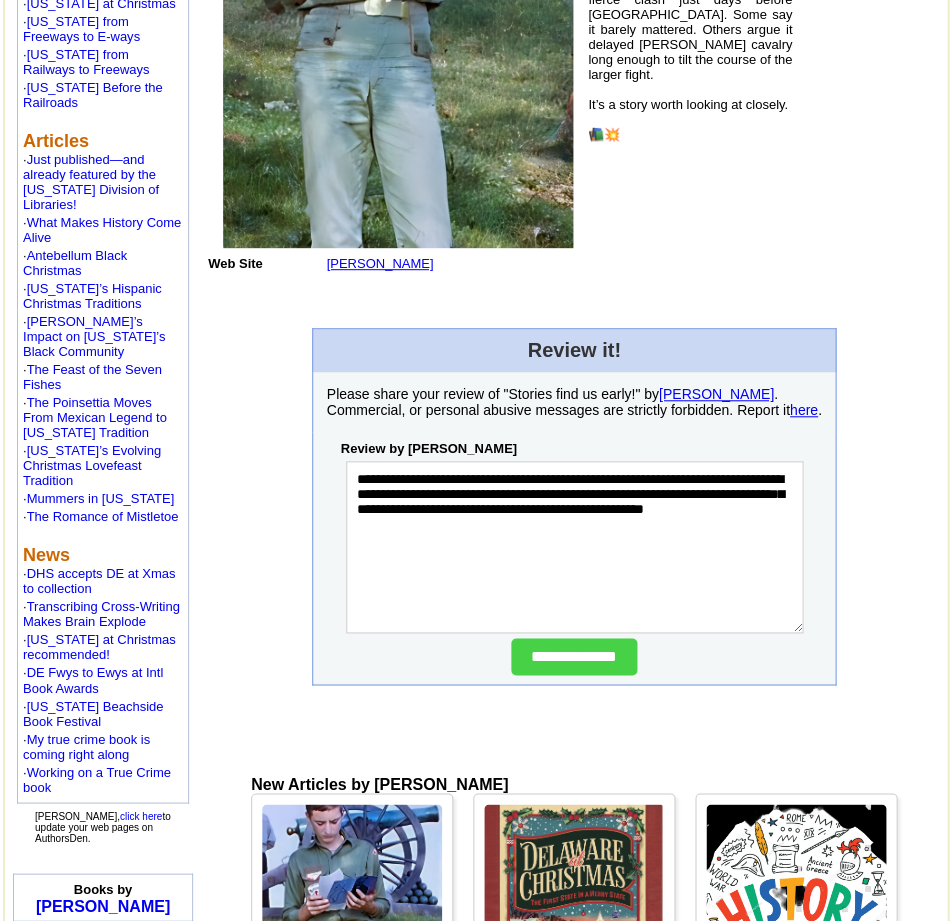 click on "**********" at bounding box center [574, 547] 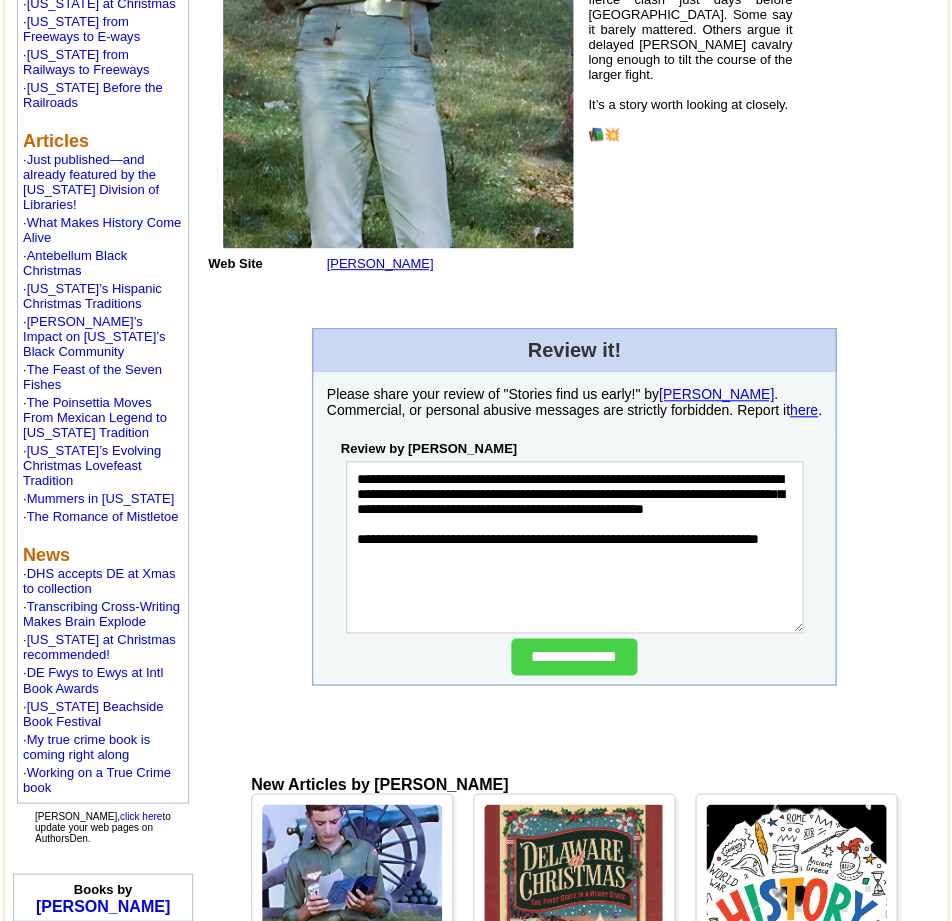 click on "**********" at bounding box center [574, 547] 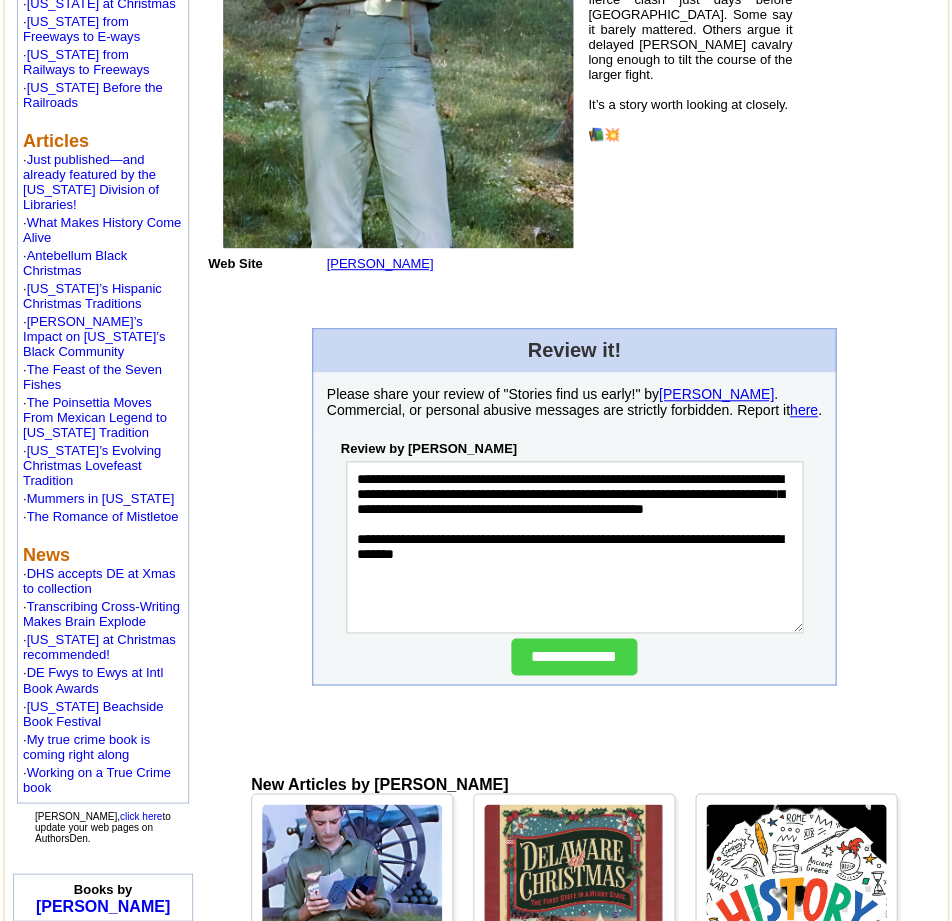 click on "**********" at bounding box center (574, 547) 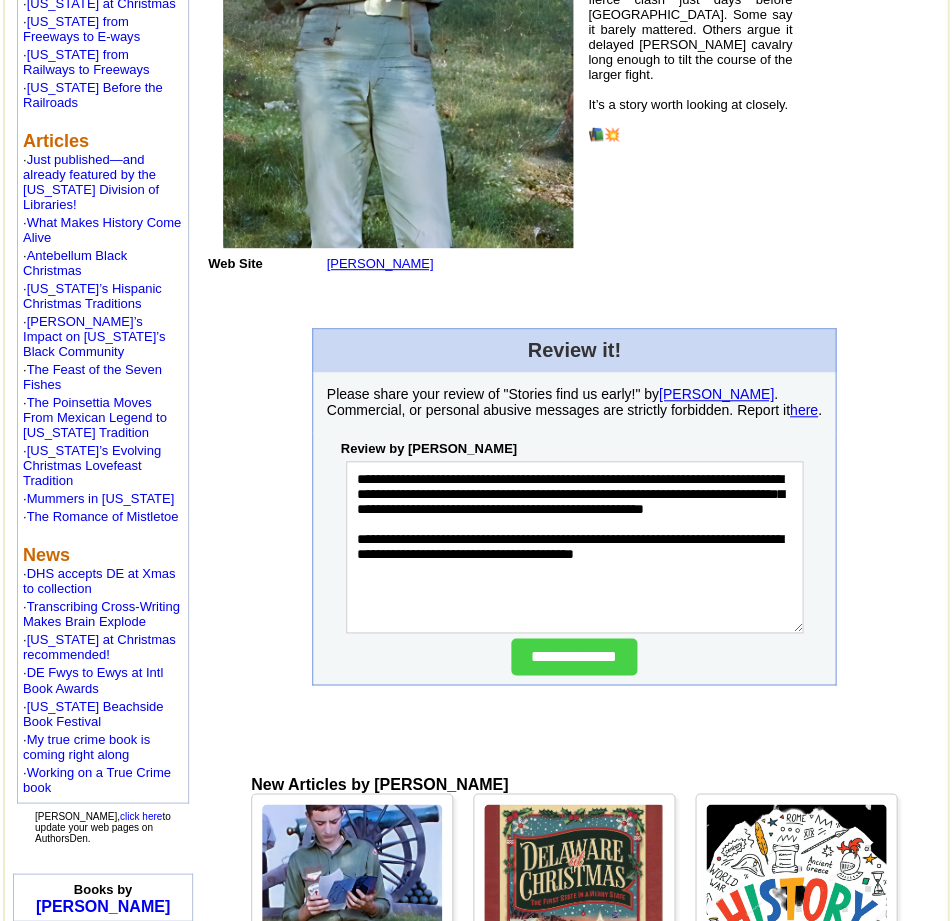 click on "**********" at bounding box center (574, 547) 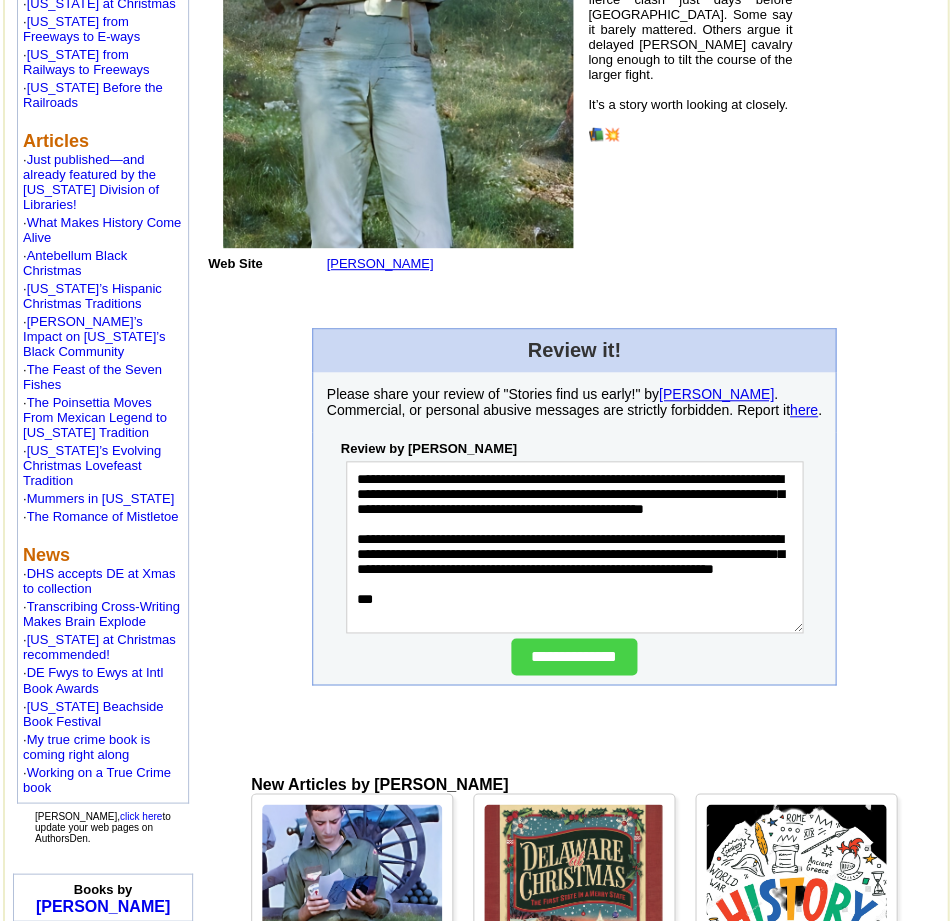 scroll, scrollTop: 33, scrollLeft: 0, axis: vertical 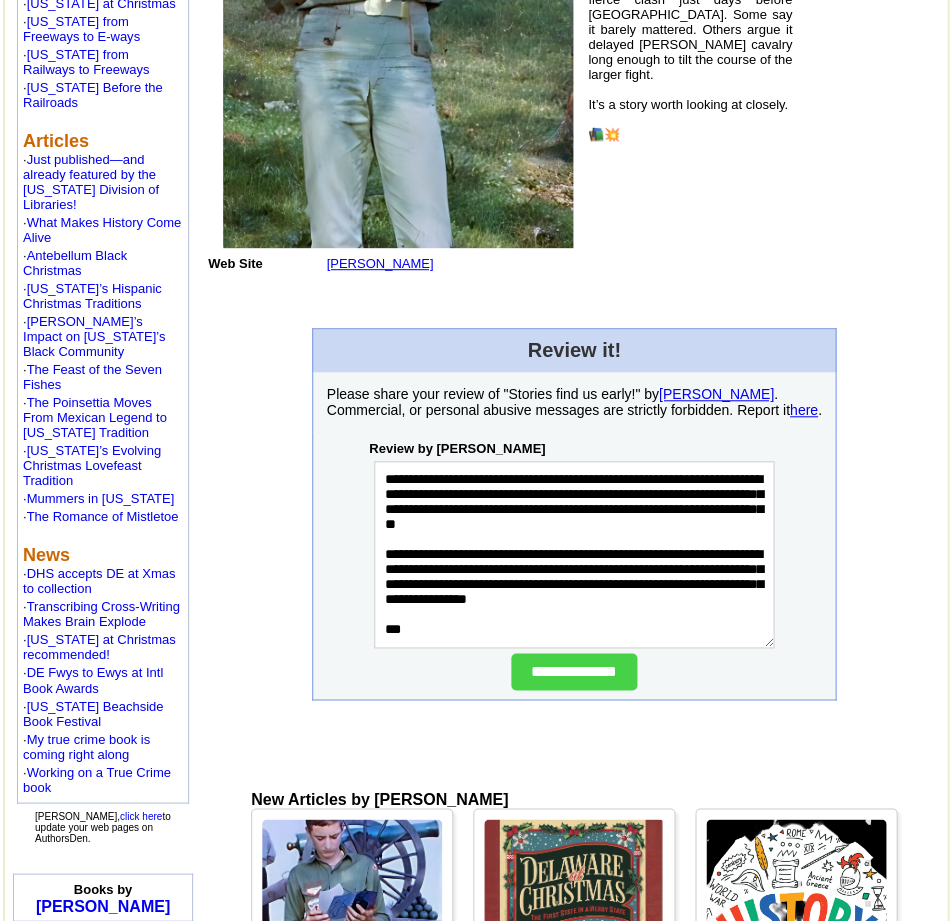 click on "**********" at bounding box center (574, 554) 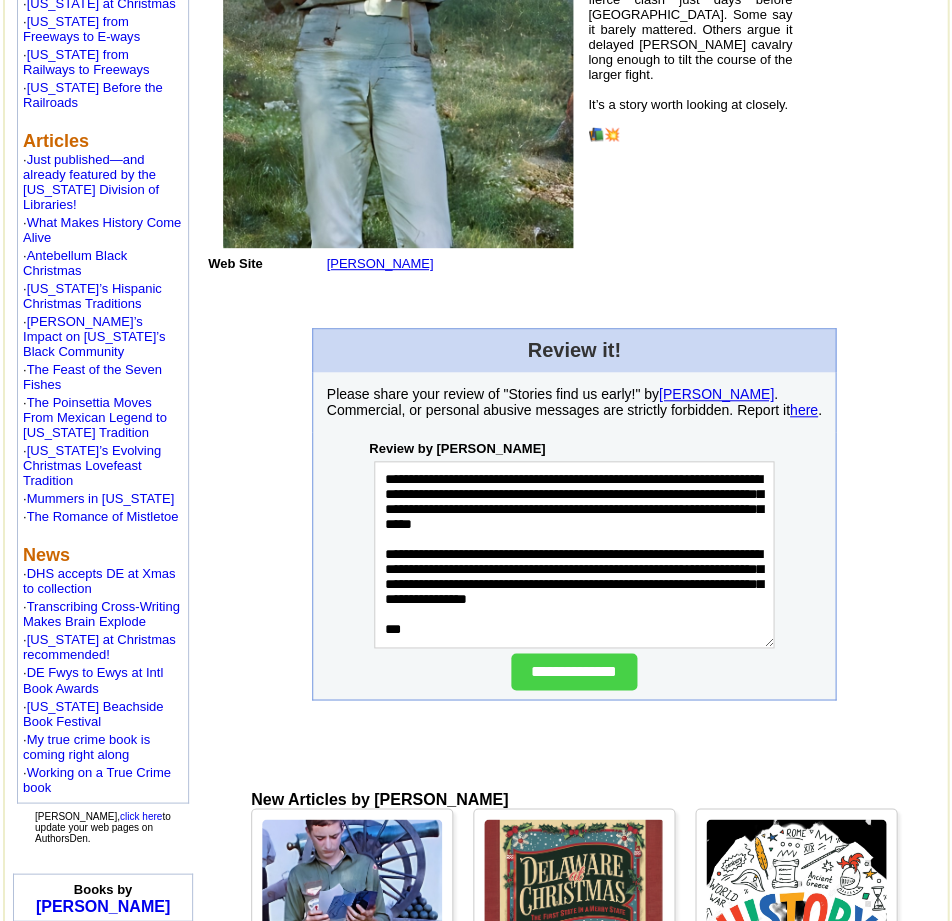 scroll, scrollTop: 0, scrollLeft: 0, axis: both 